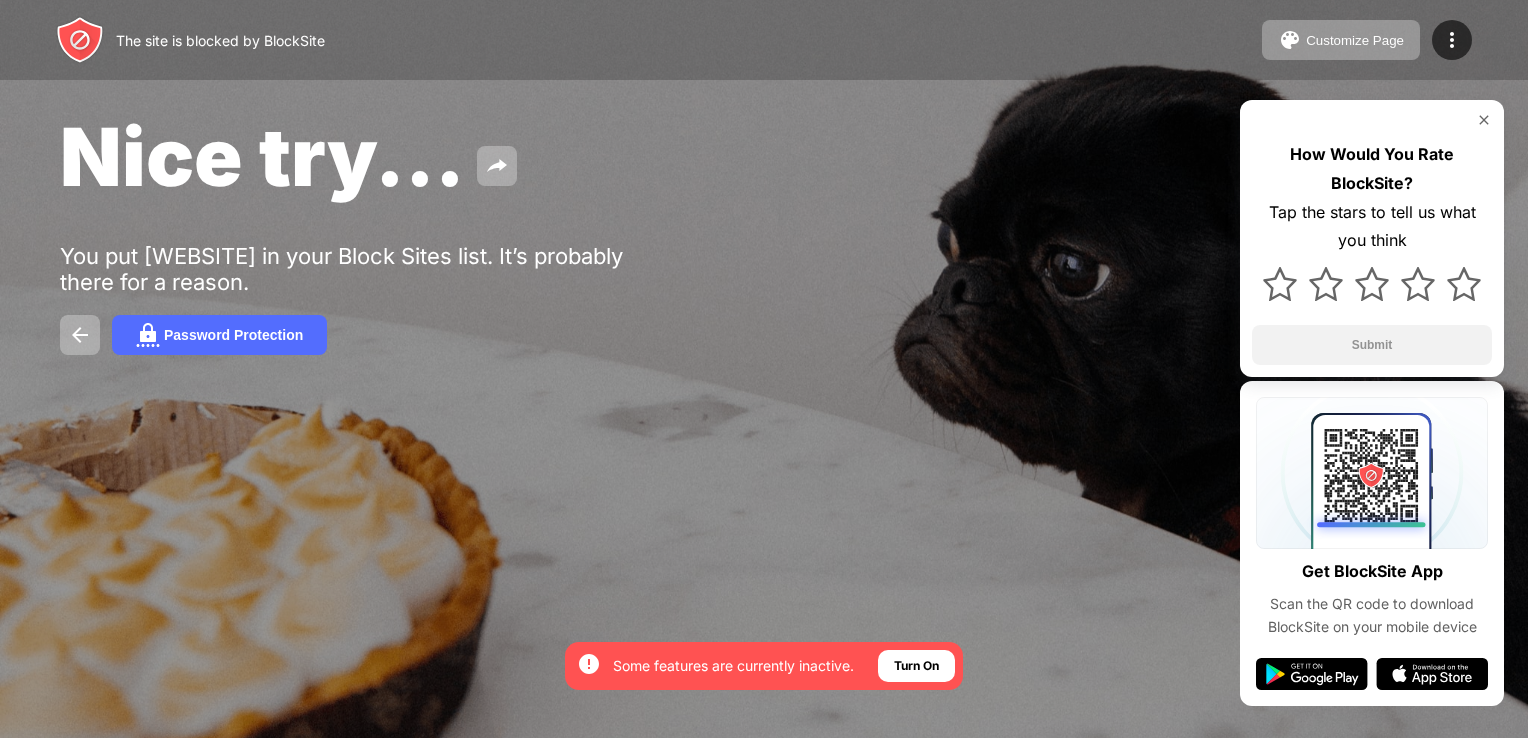 scroll, scrollTop: 0, scrollLeft: 0, axis: both 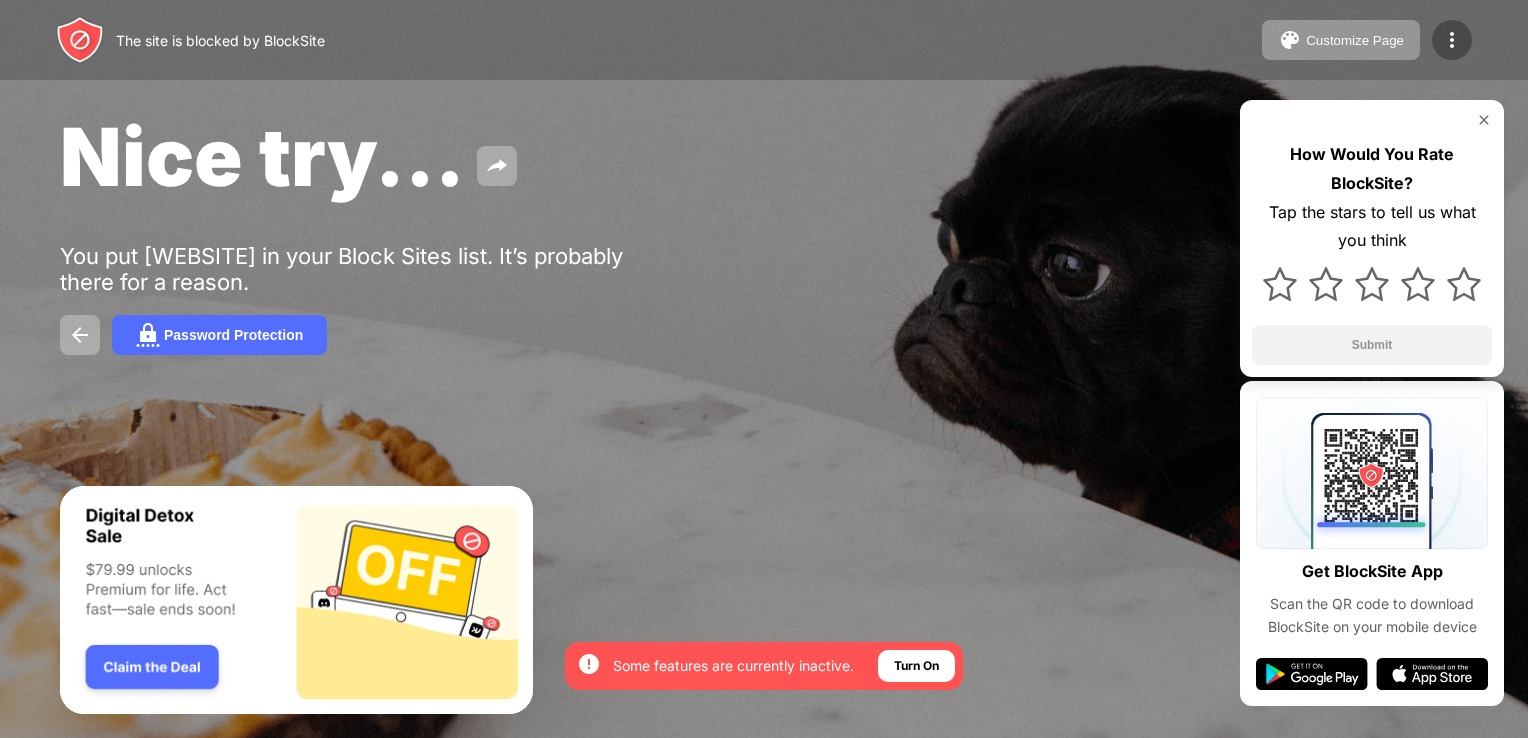 click at bounding box center [1452, 40] 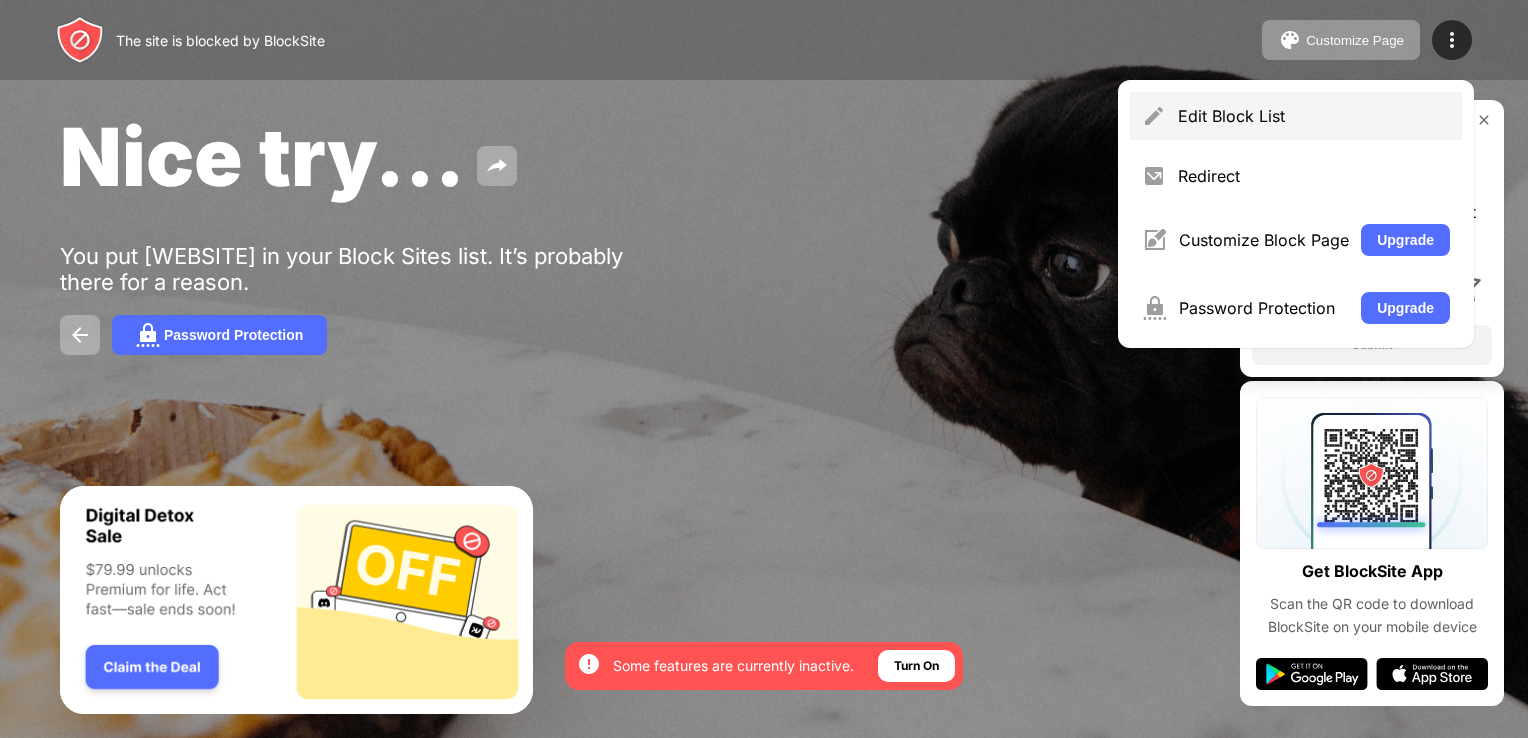 click on "Edit Block List" at bounding box center [1314, 116] 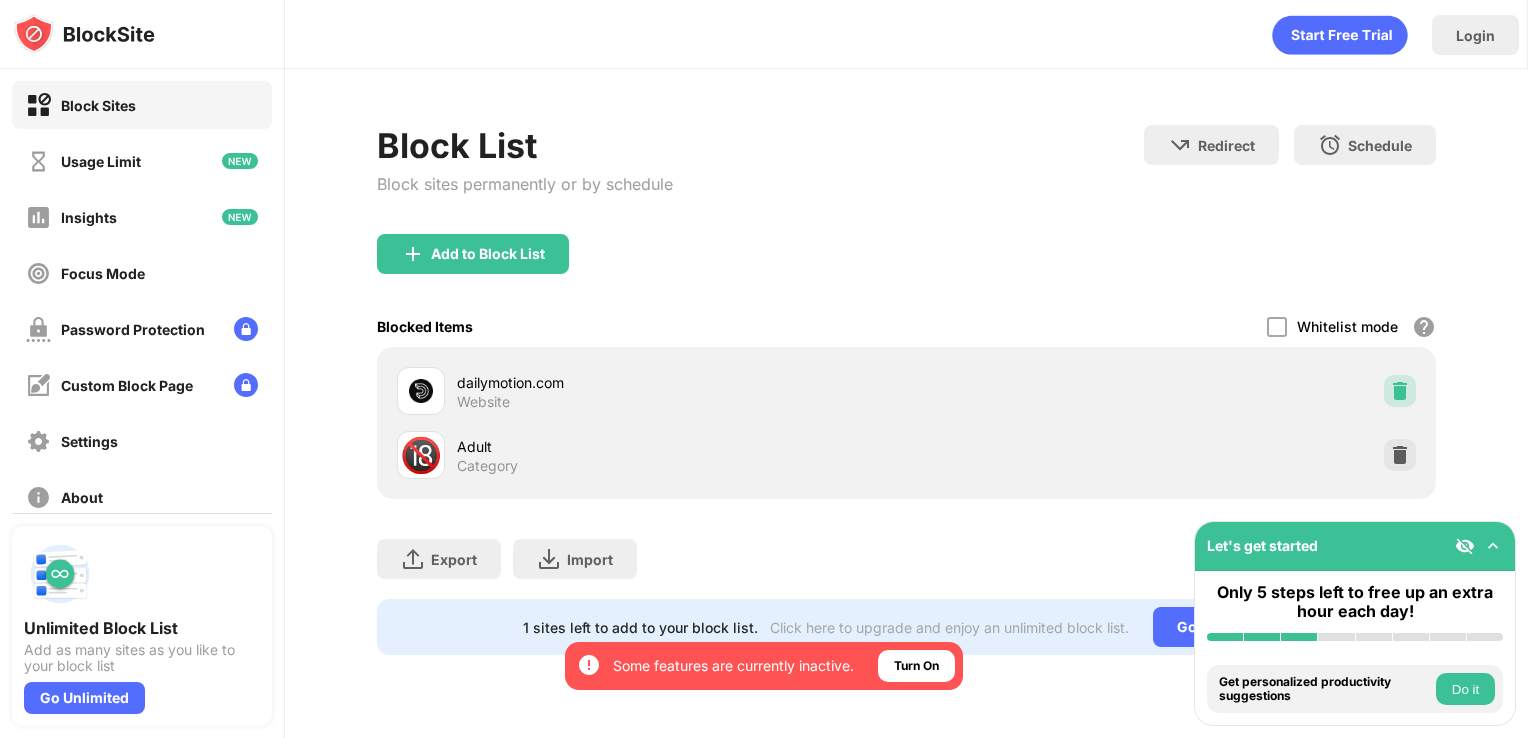 click at bounding box center (1400, 391) 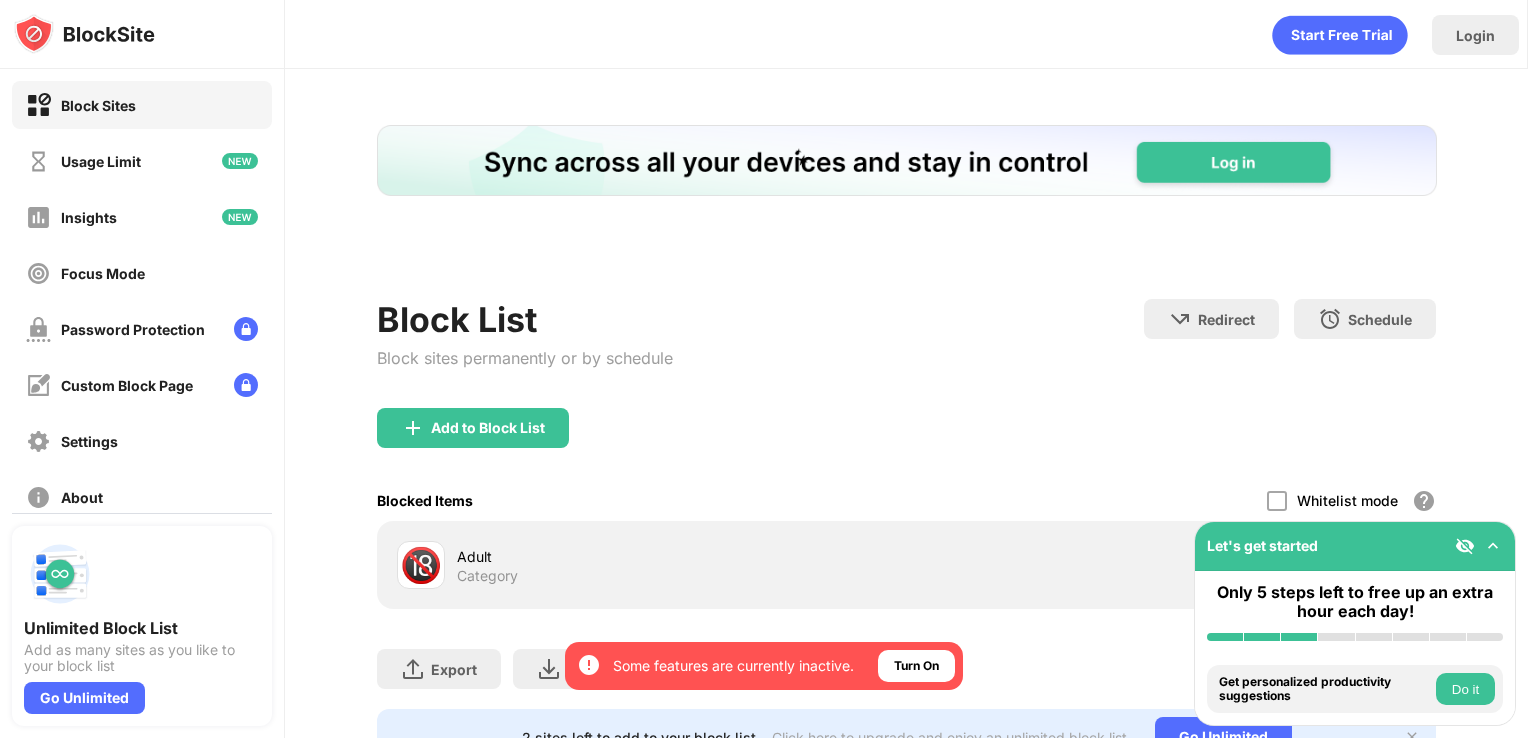scroll, scrollTop: 0, scrollLeft: 0, axis: both 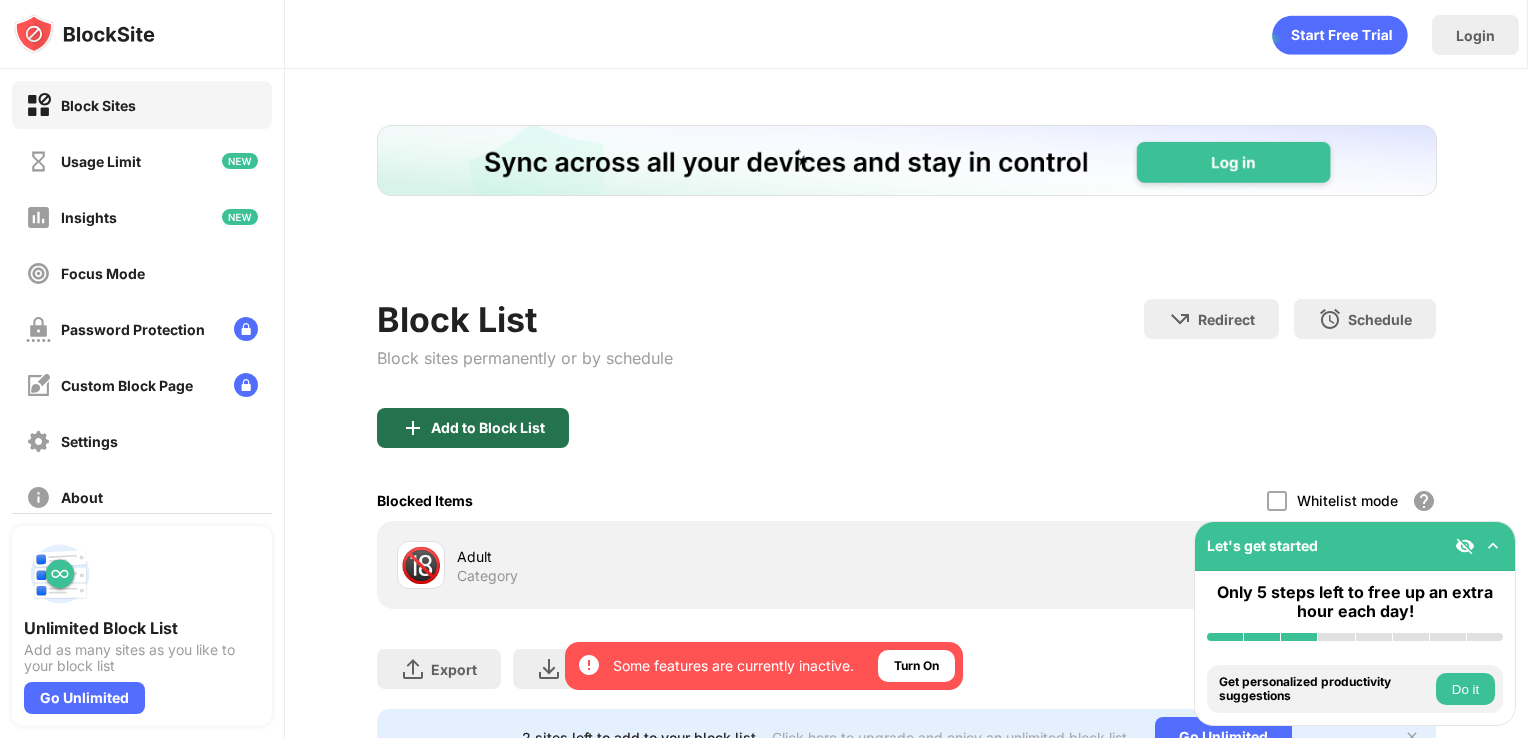 click on "Add to Block List" at bounding box center (488, 428) 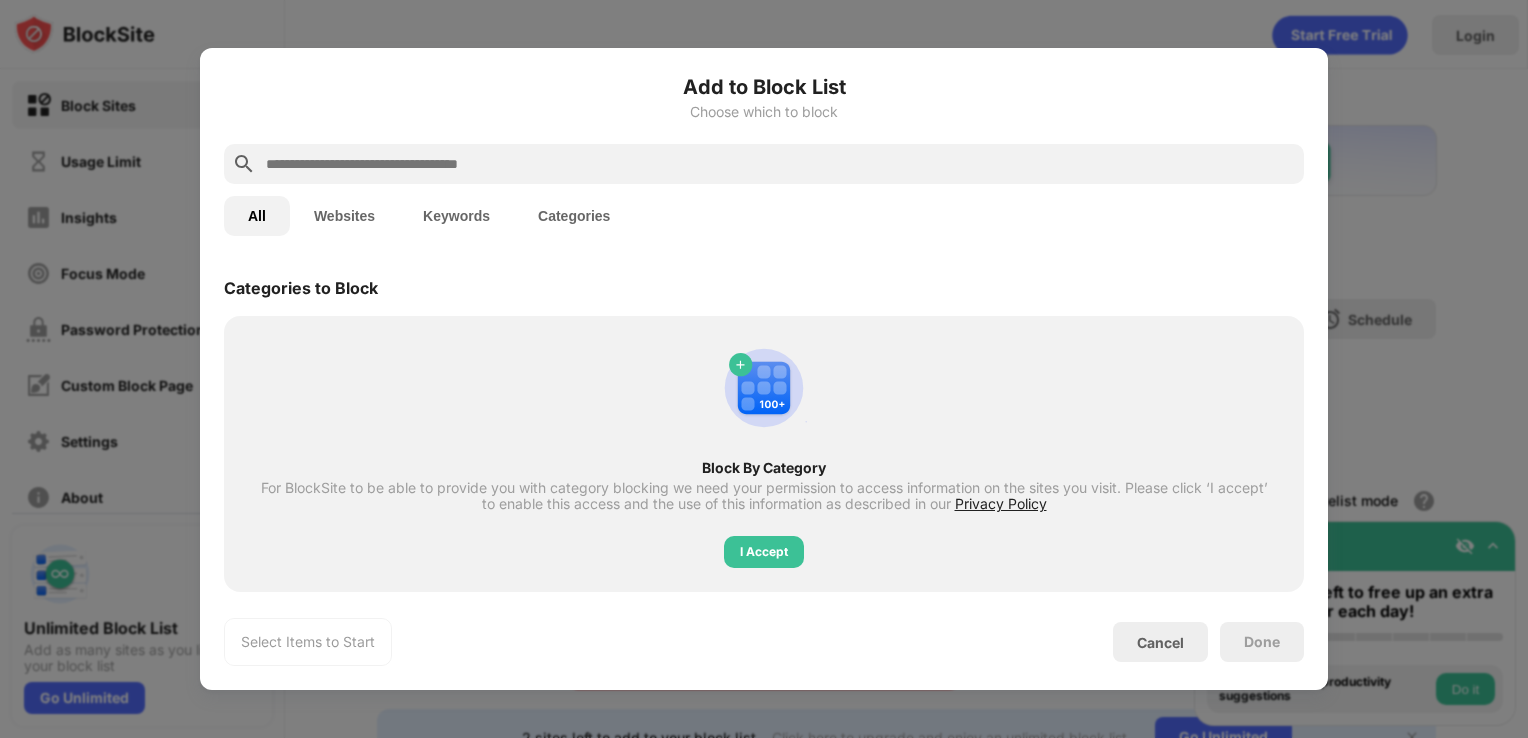 click at bounding box center (780, 164) 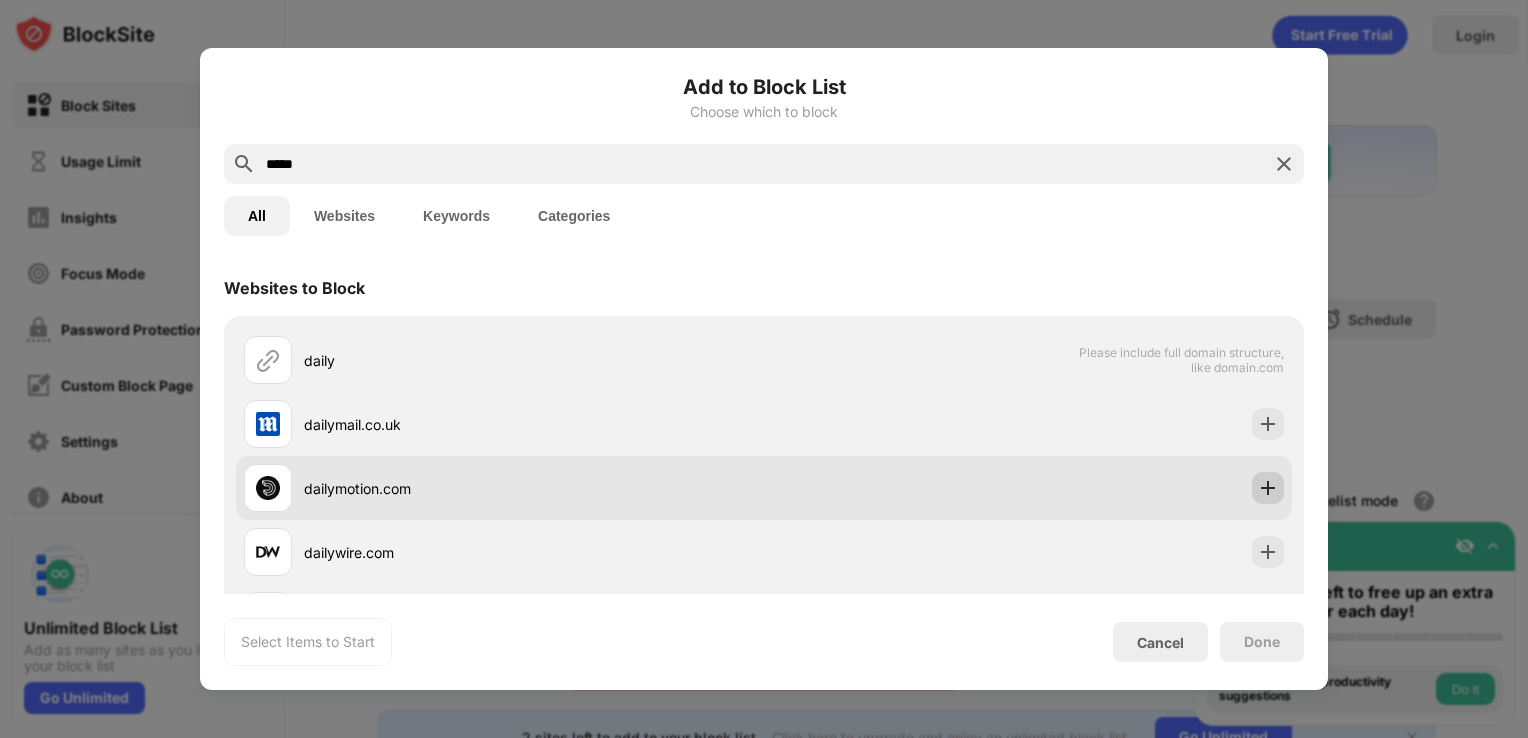 type on "*****" 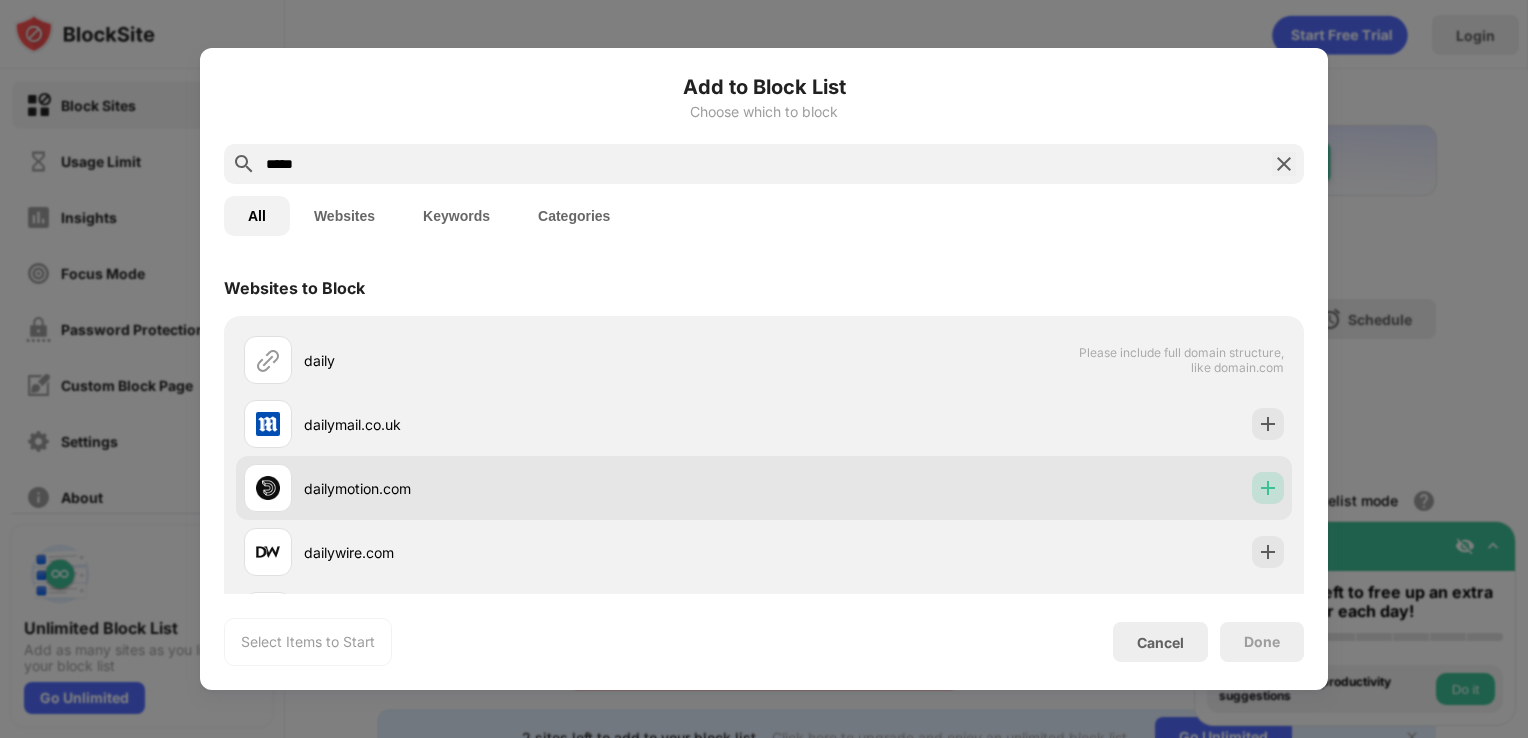 click at bounding box center [1268, 488] 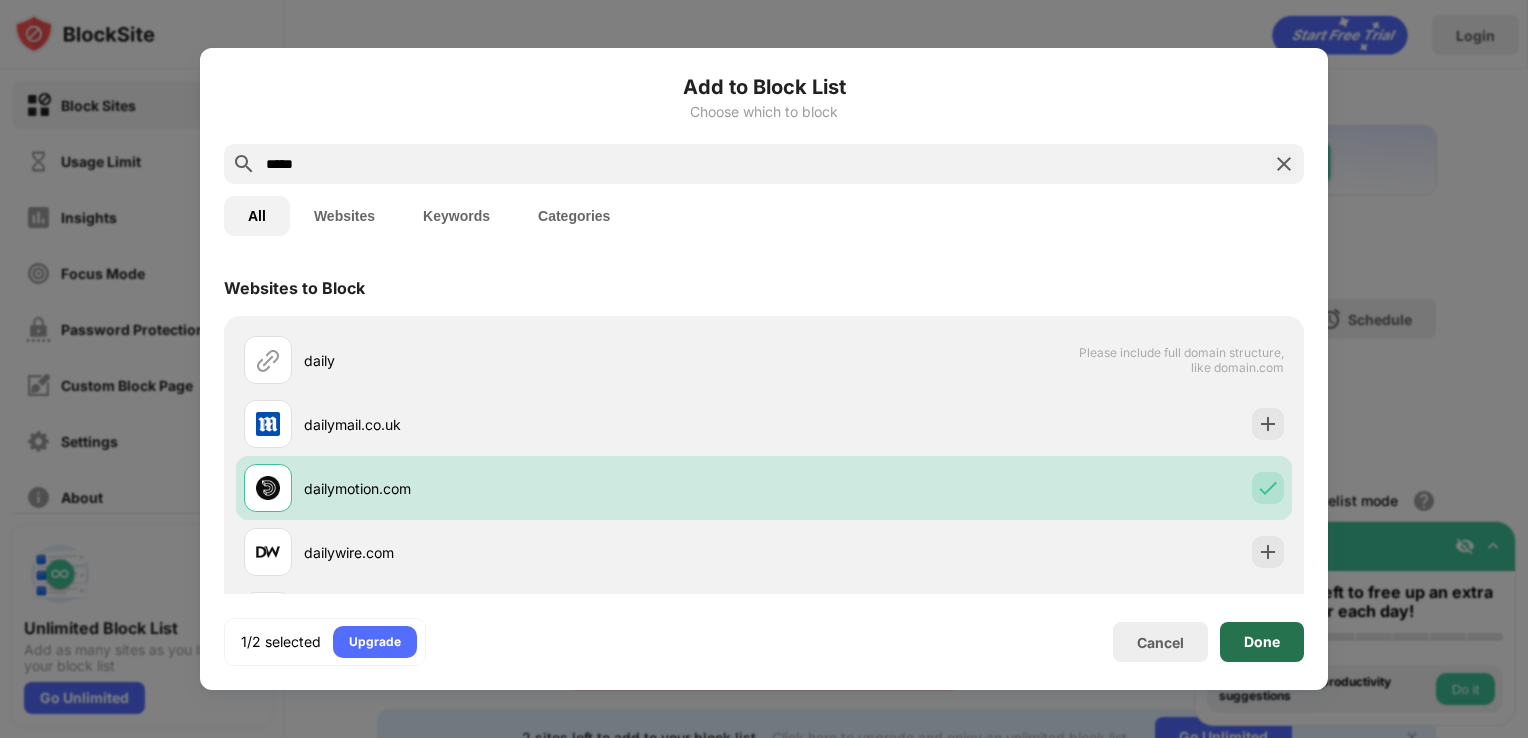 click on "Done" at bounding box center [1262, 642] 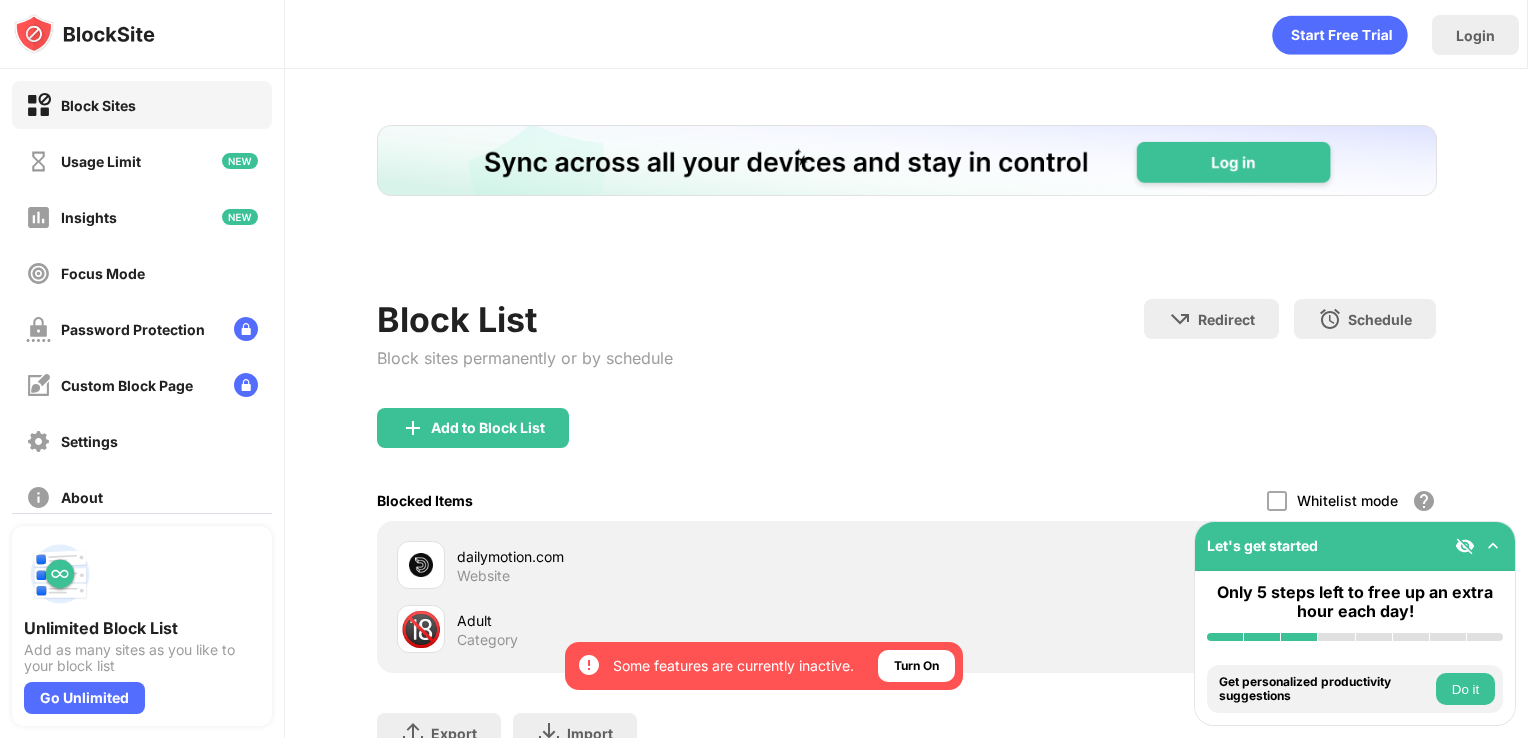 scroll, scrollTop: 160, scrollLeft: 0, axis: vertical 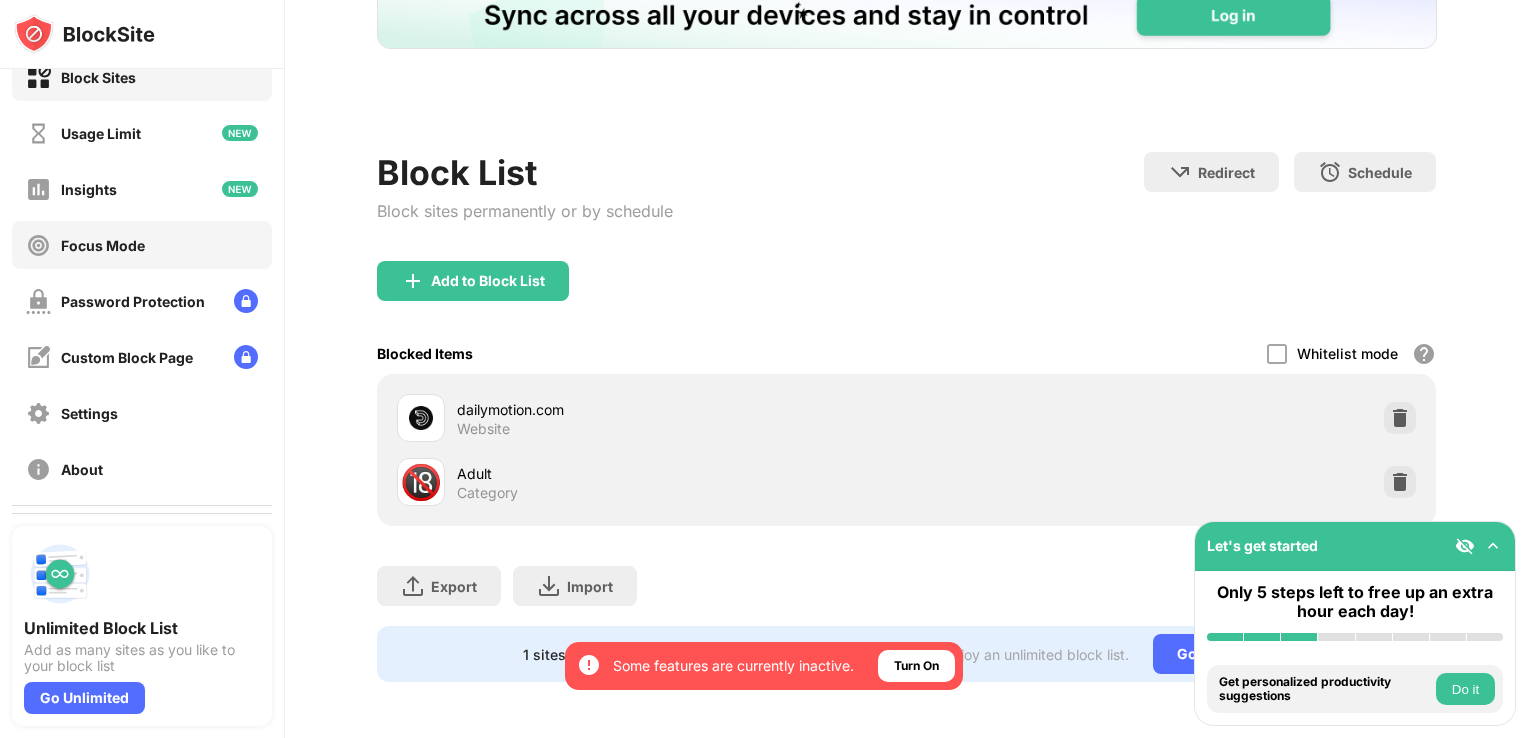 click on "Focus Mode" at bounding box center [142, 245] 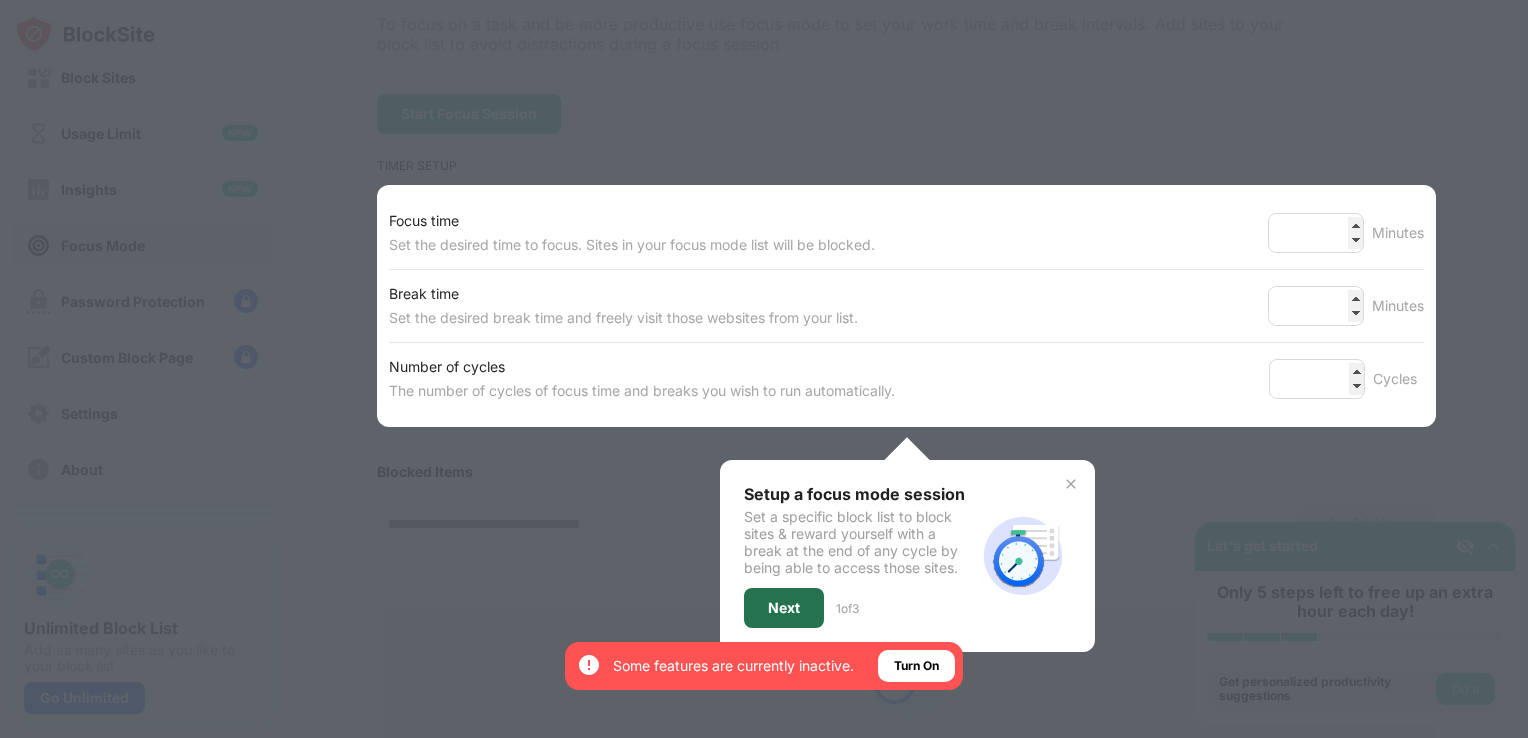 click on "Next" at bounding box center (784, 608) 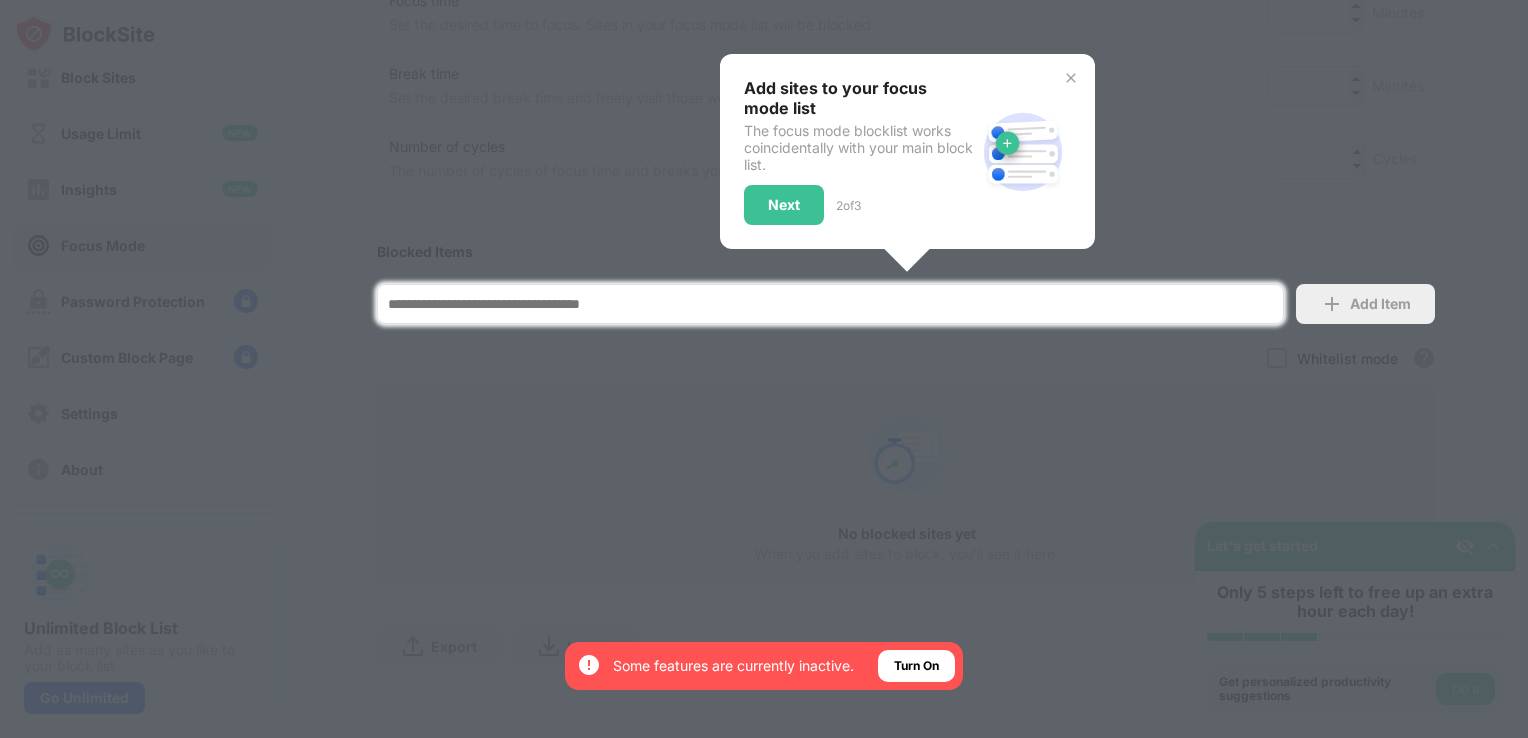 scroll, scrollTop: 396, scrollLeft: 0, axis: vertical 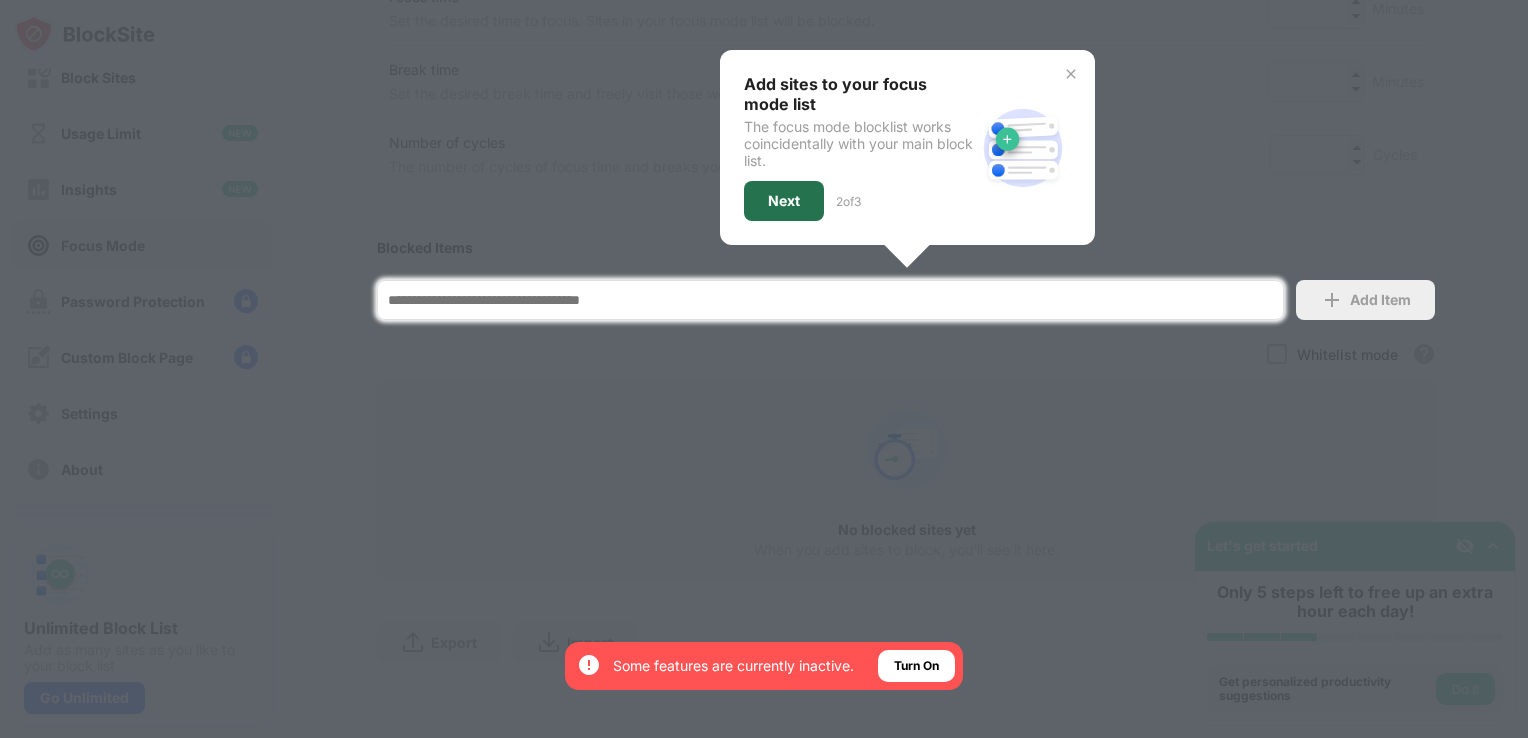click on "Next" at bounding box center [784, 201] 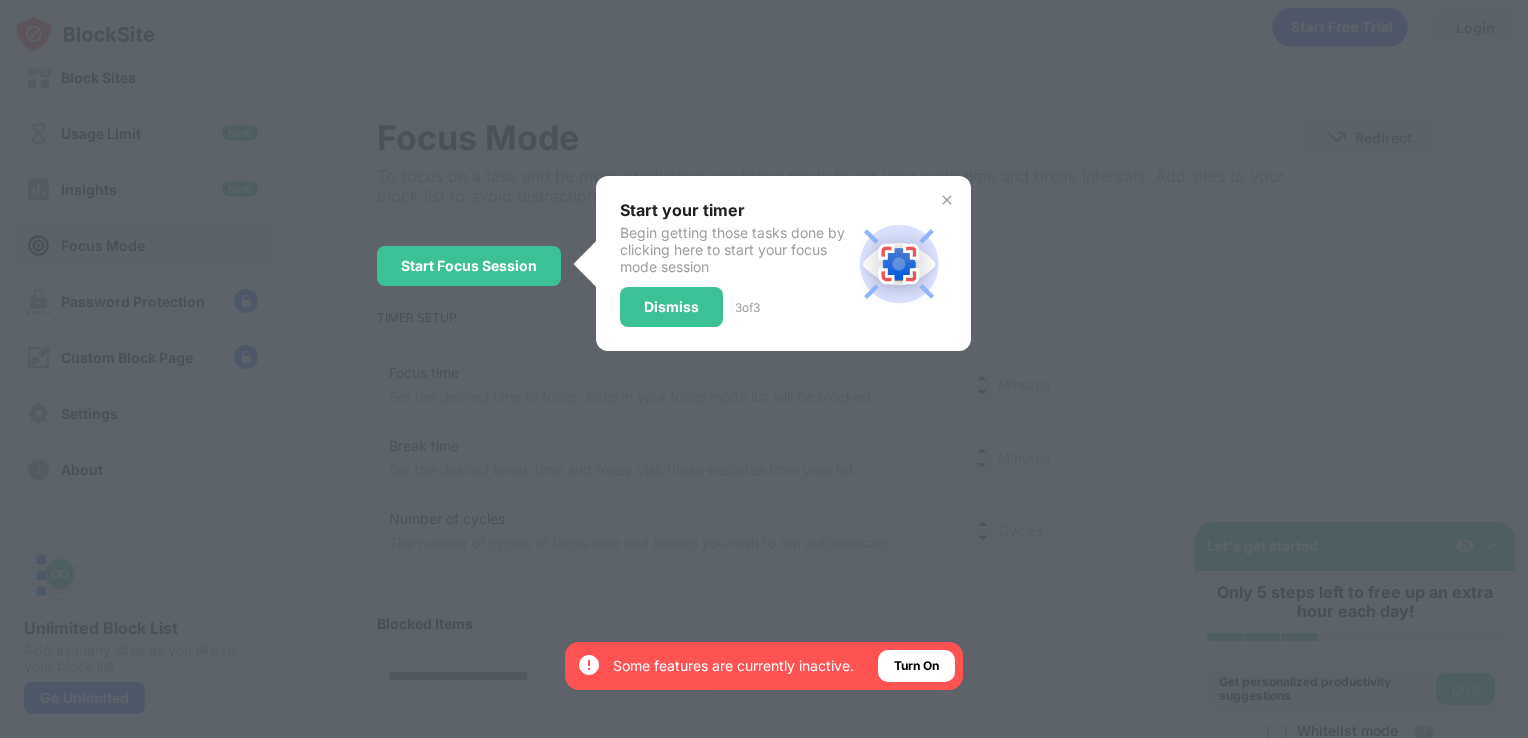 scroll, scrollTop: 0, scrollLeft: 0, axis: both 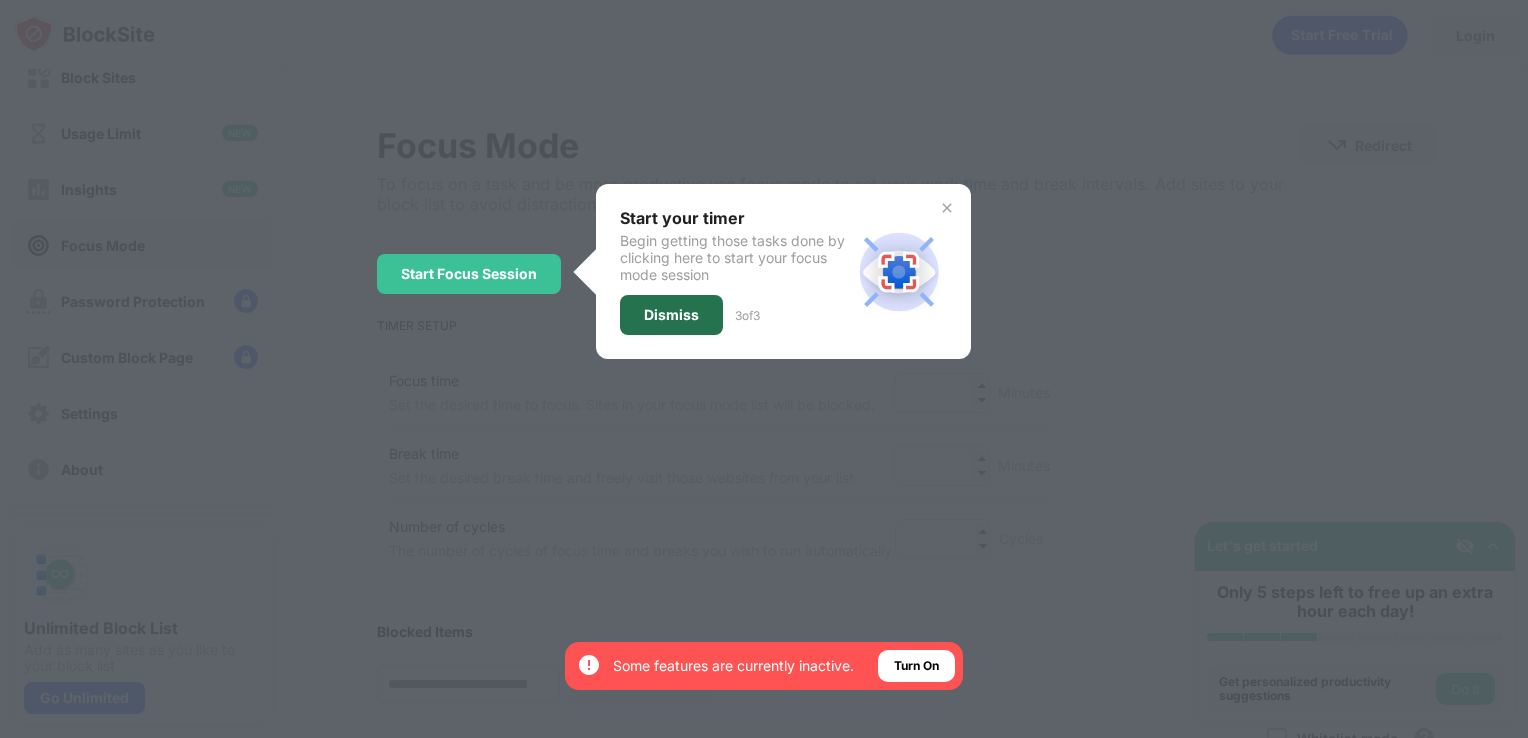 click on "Dismiss" at bounding box center [671, 315] 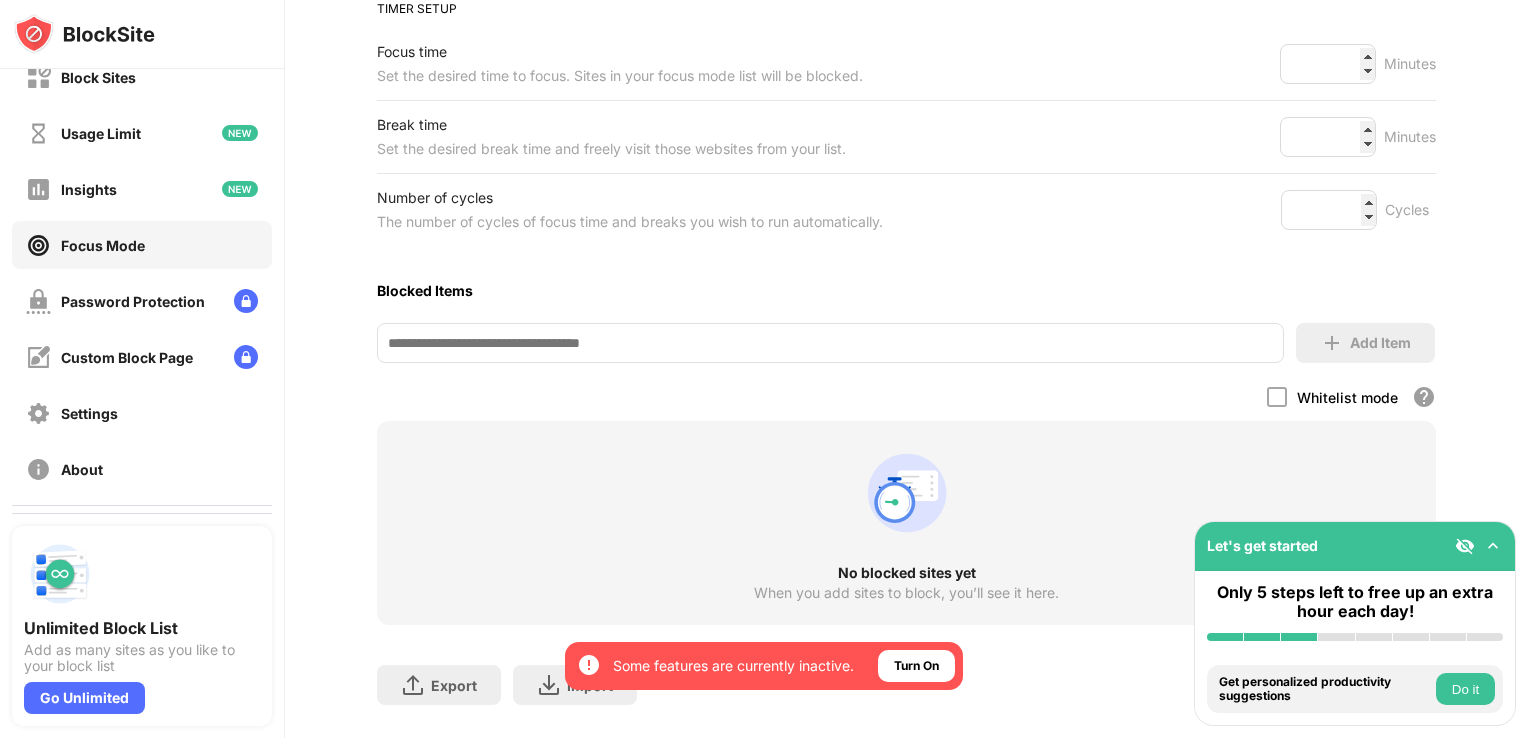 scroll, scrollTop: 316, scrollLeft: 0, axis: vertical 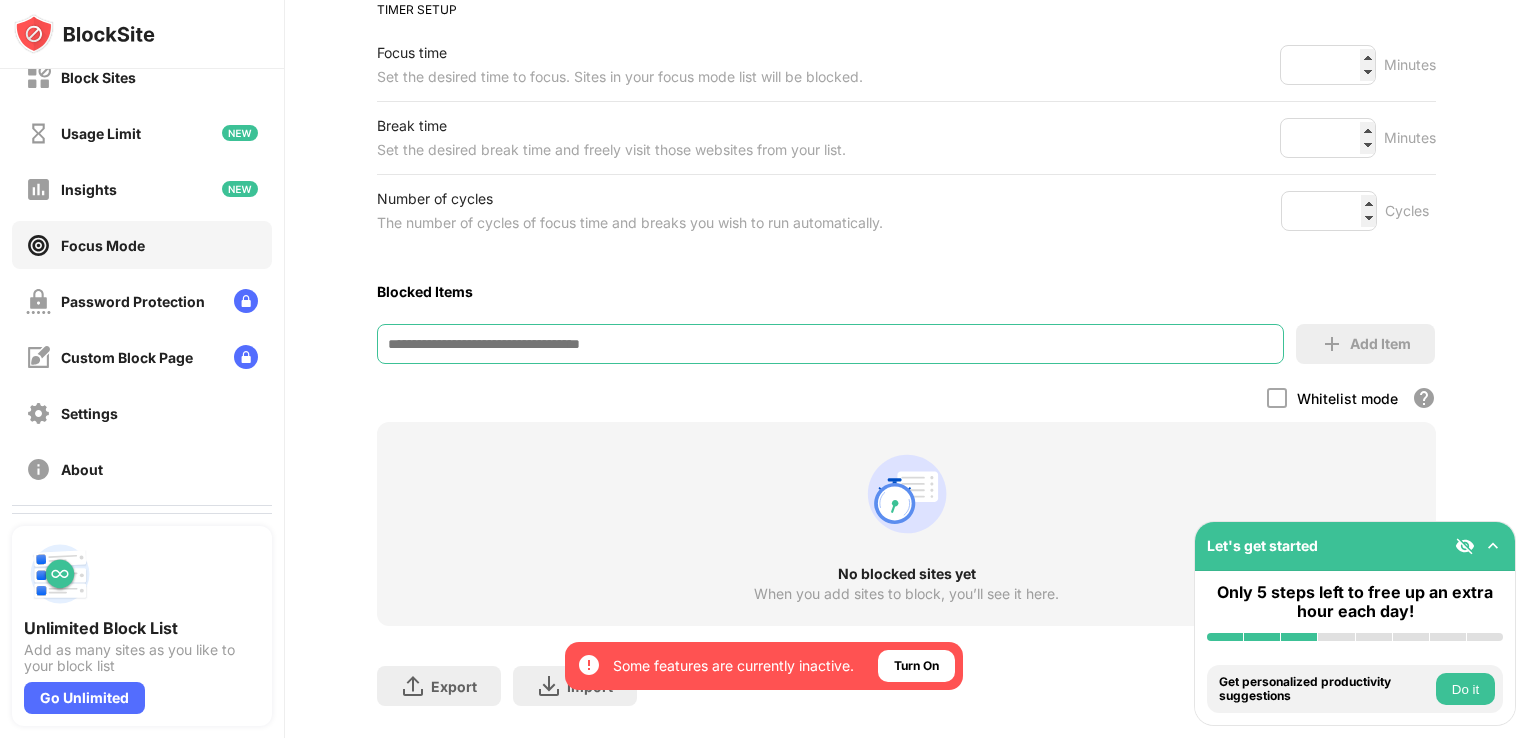 click at bounding box center (831, 344) 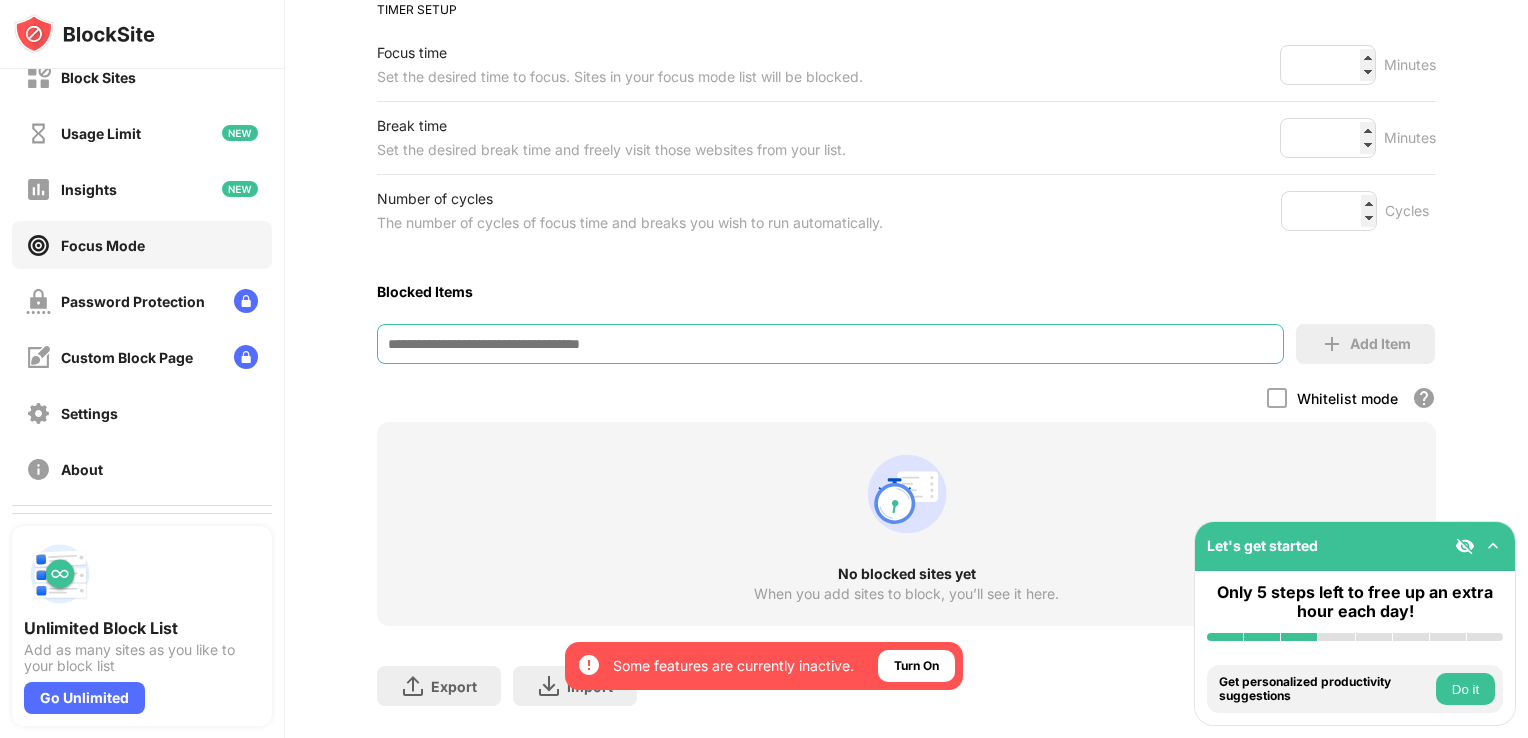 click at bounding box center (831, 344) 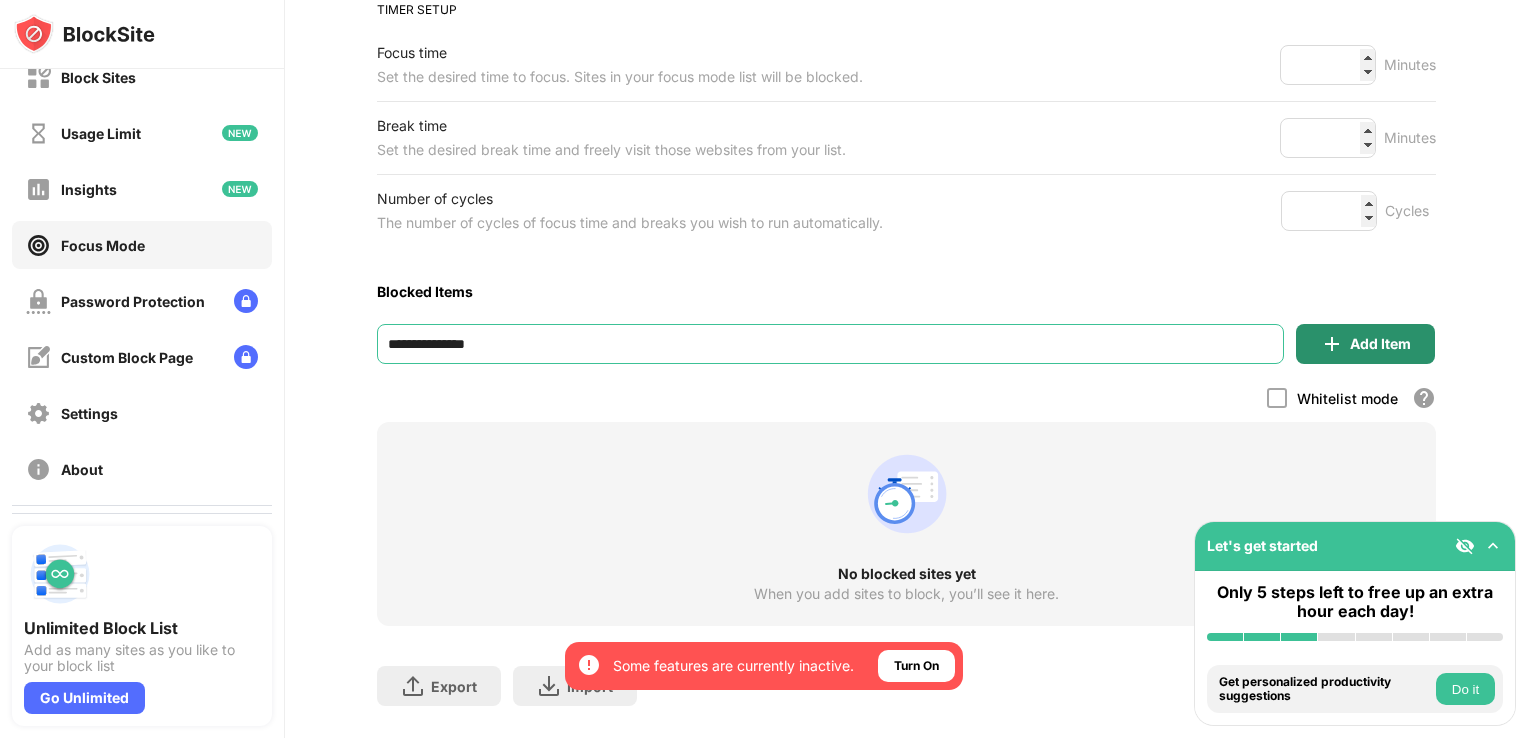 type on "**********" 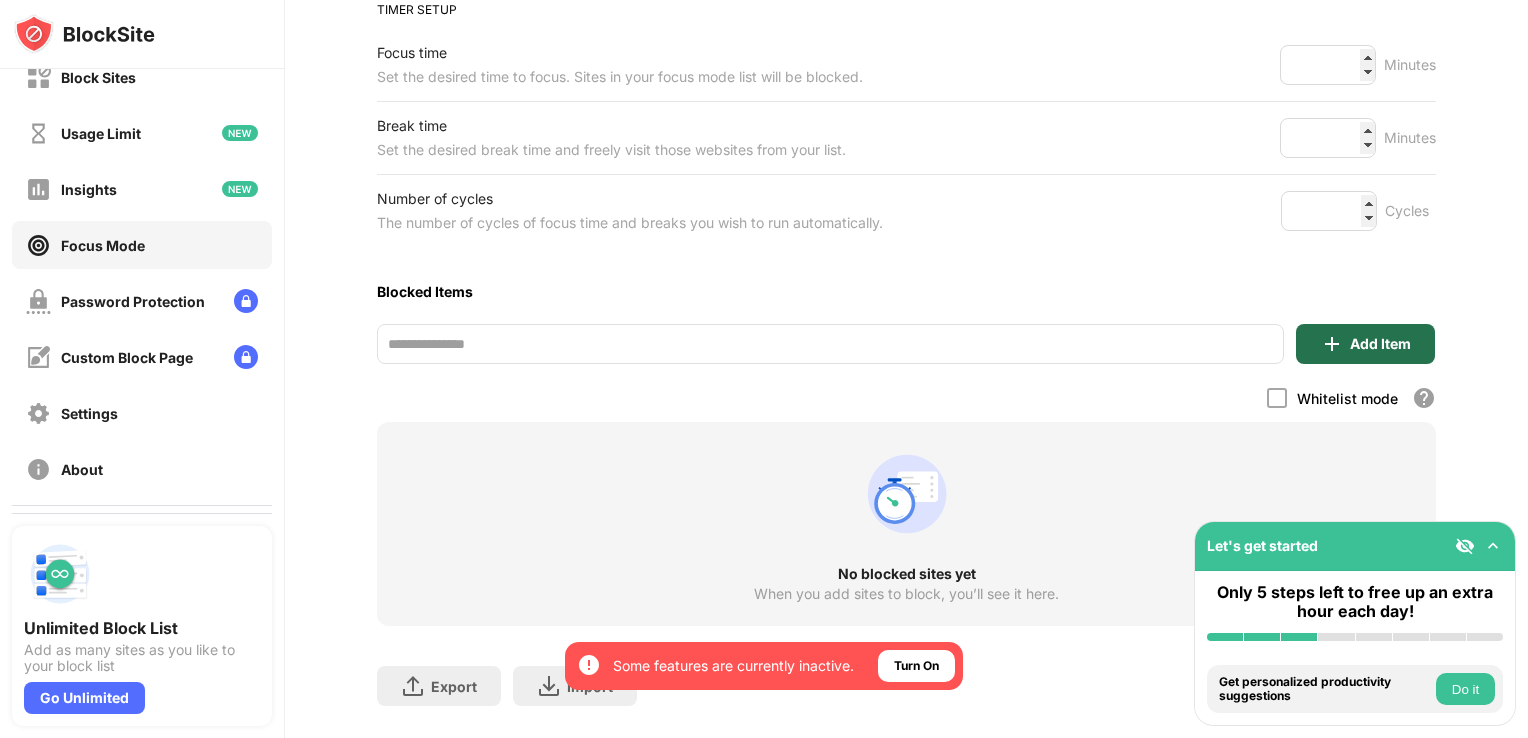 click on "Add Item" at bounding box center [1365, 344] 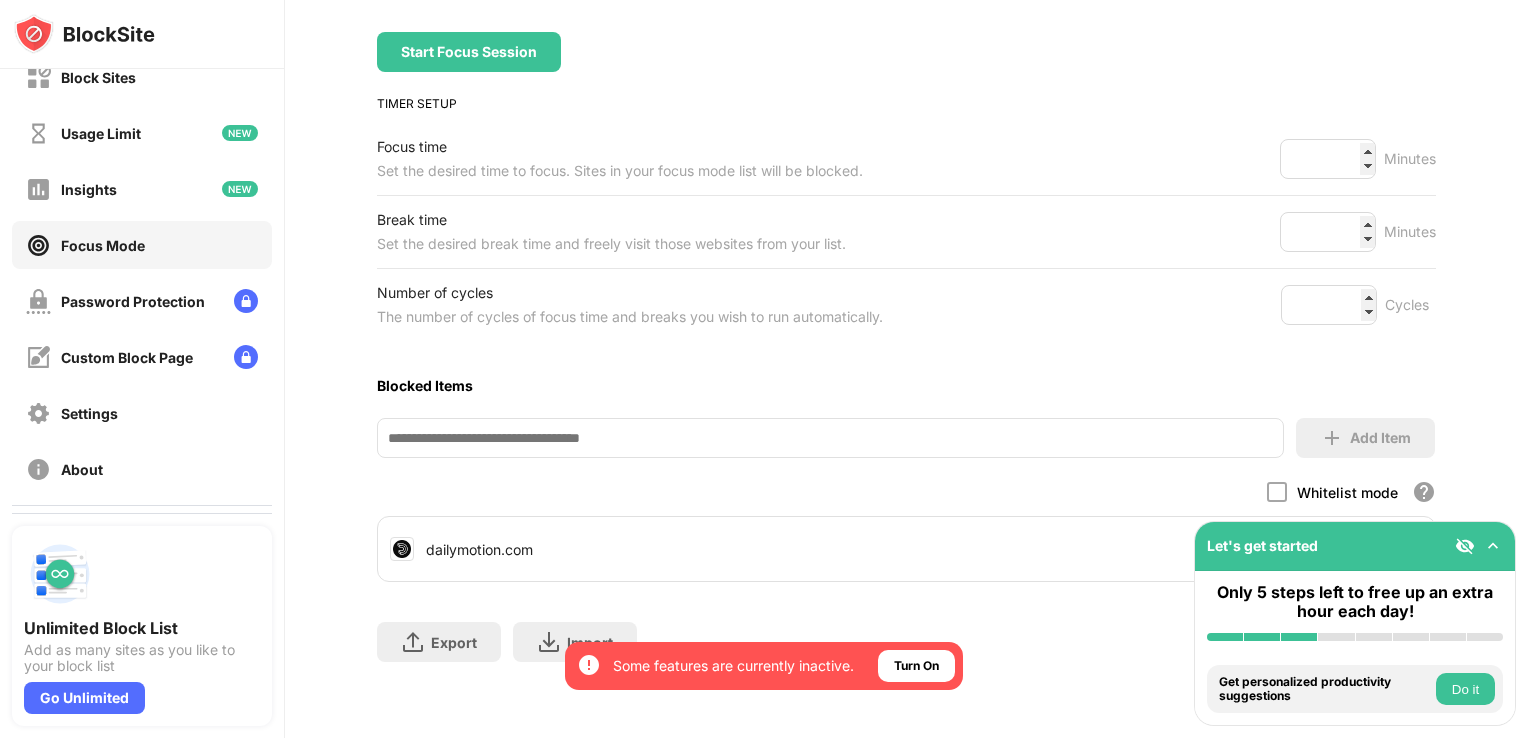 scroll, scrollTop: 0, scrollLeft: 0, axis: both 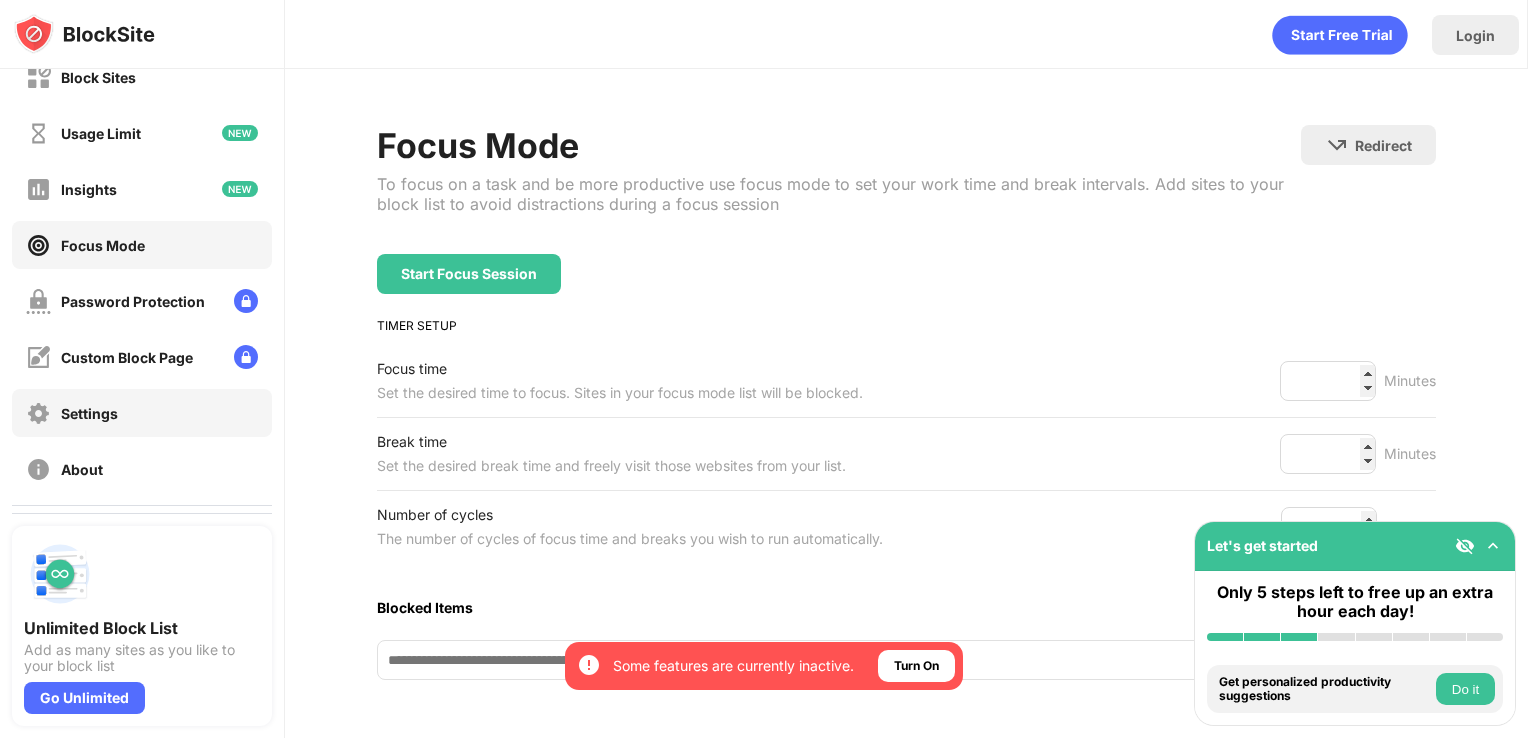 click on "Settings" at bounding box center [142, 413] 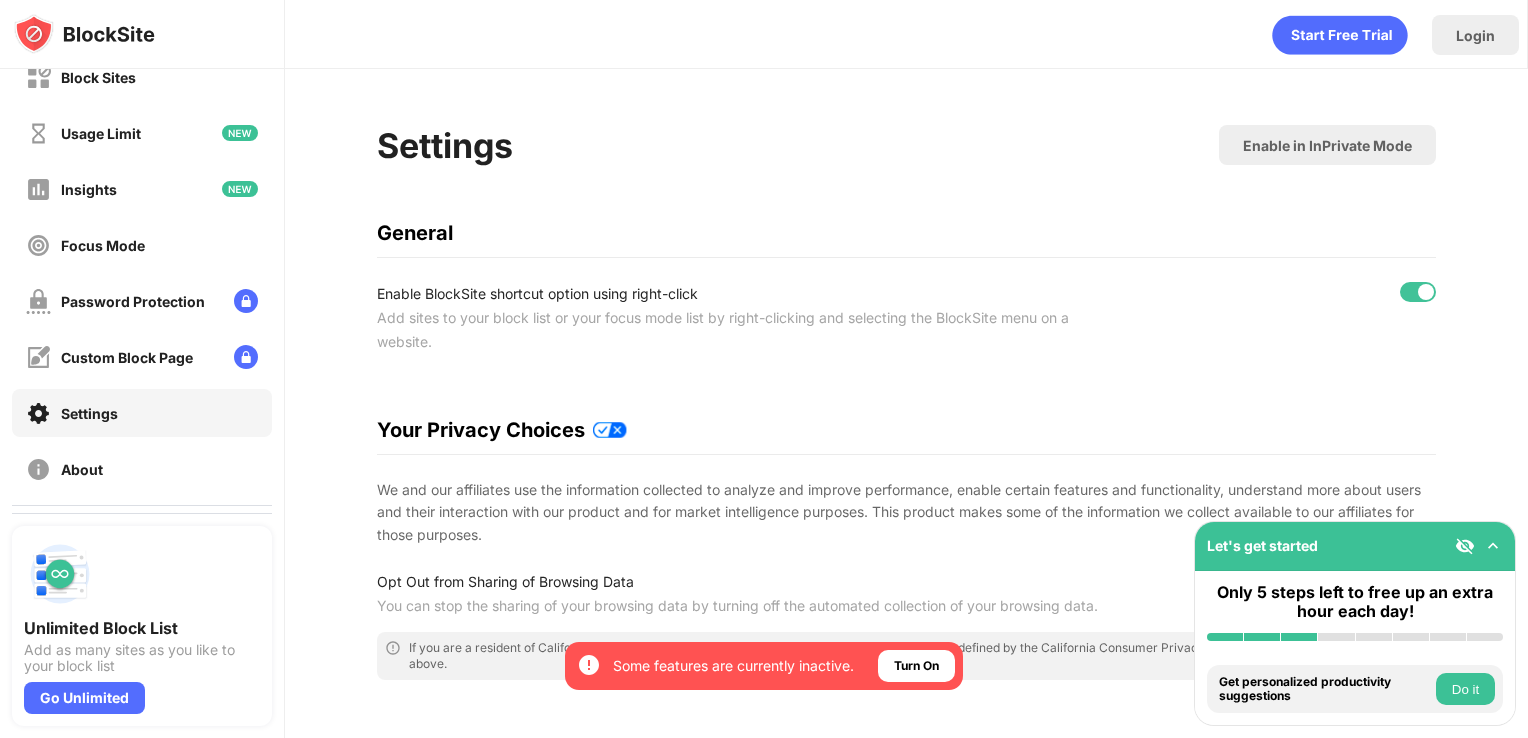 scroll, scrollTop: 0, scrollLeft: 11, axis: horizontal 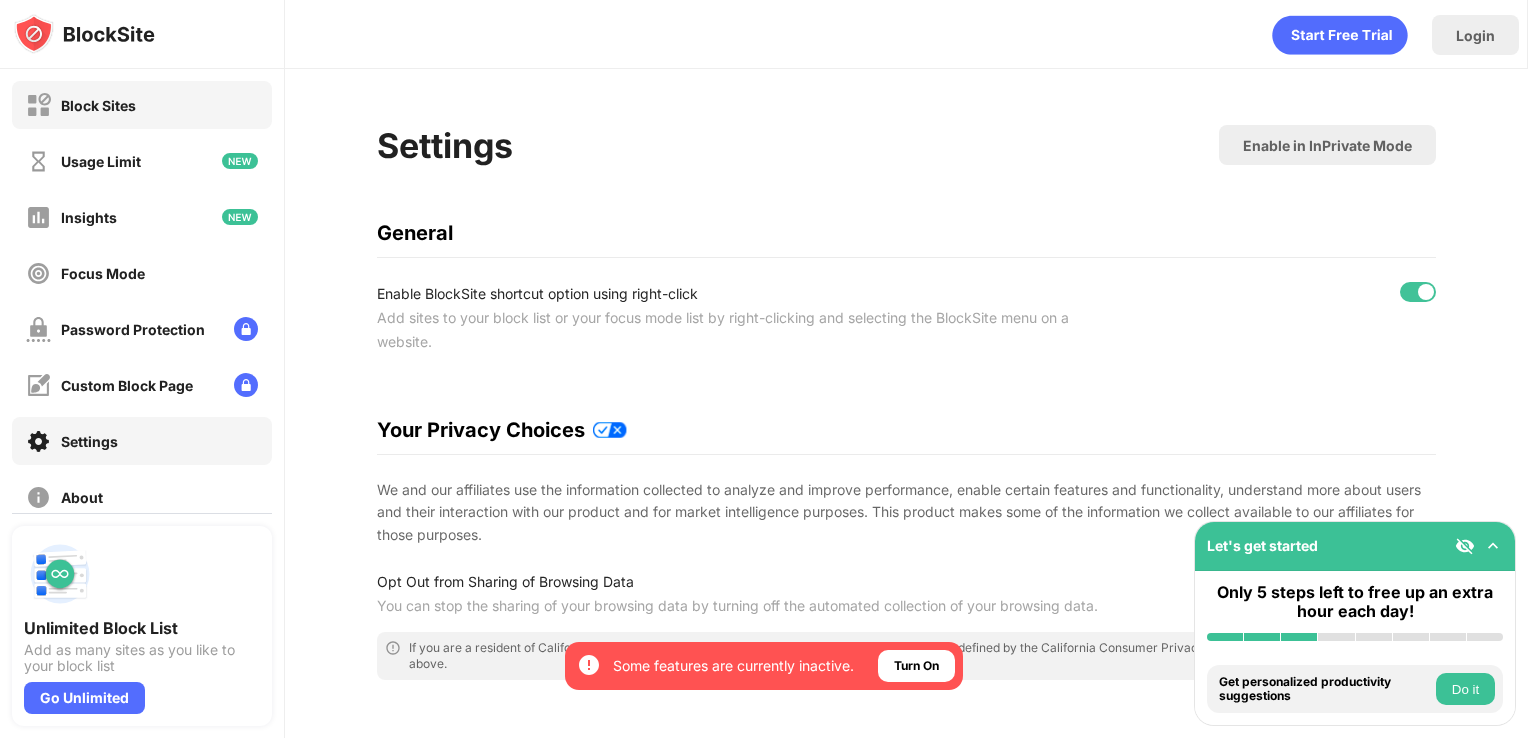click on "Block Sites" at bounding box center [142, 105] 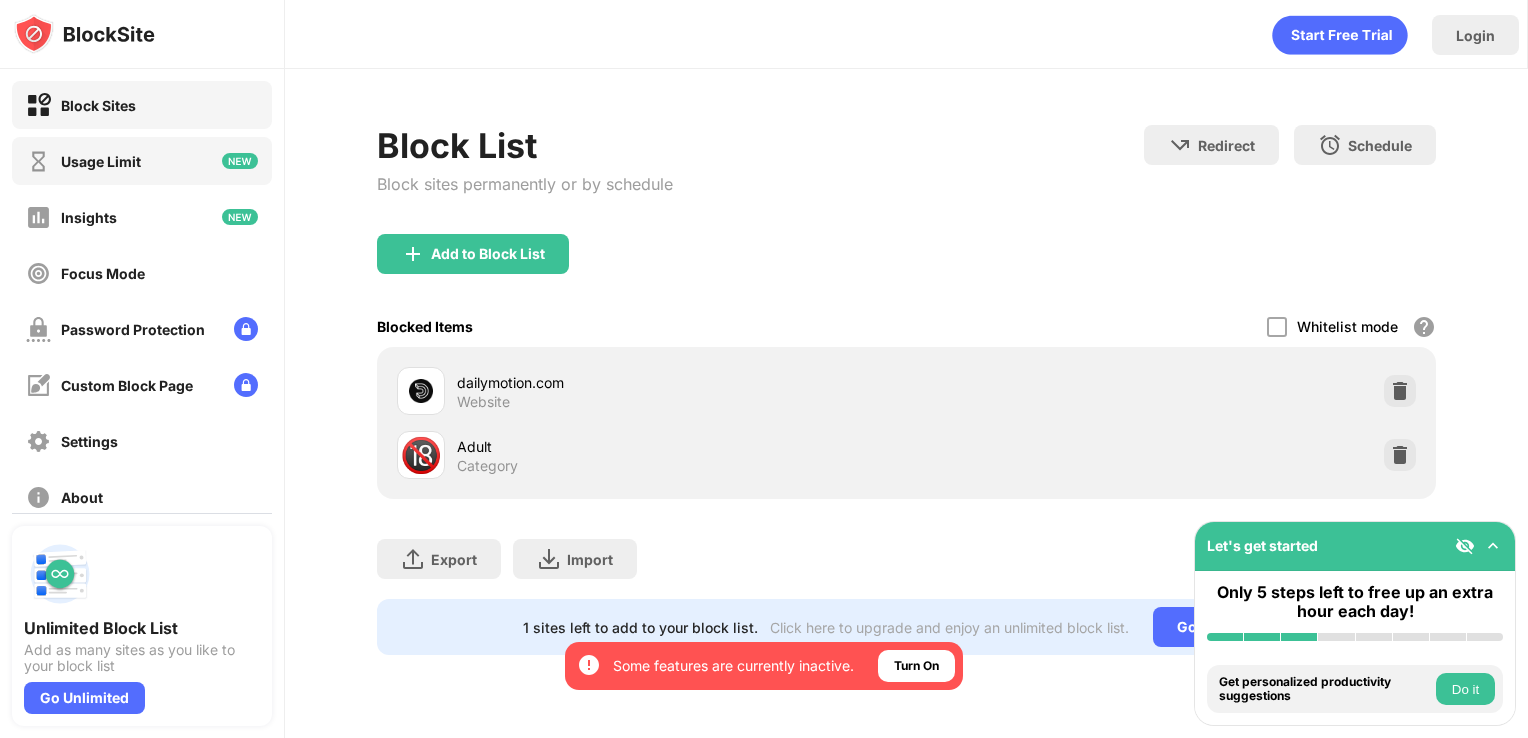 click on "Usage Limit" at bounding box center [142, 161] 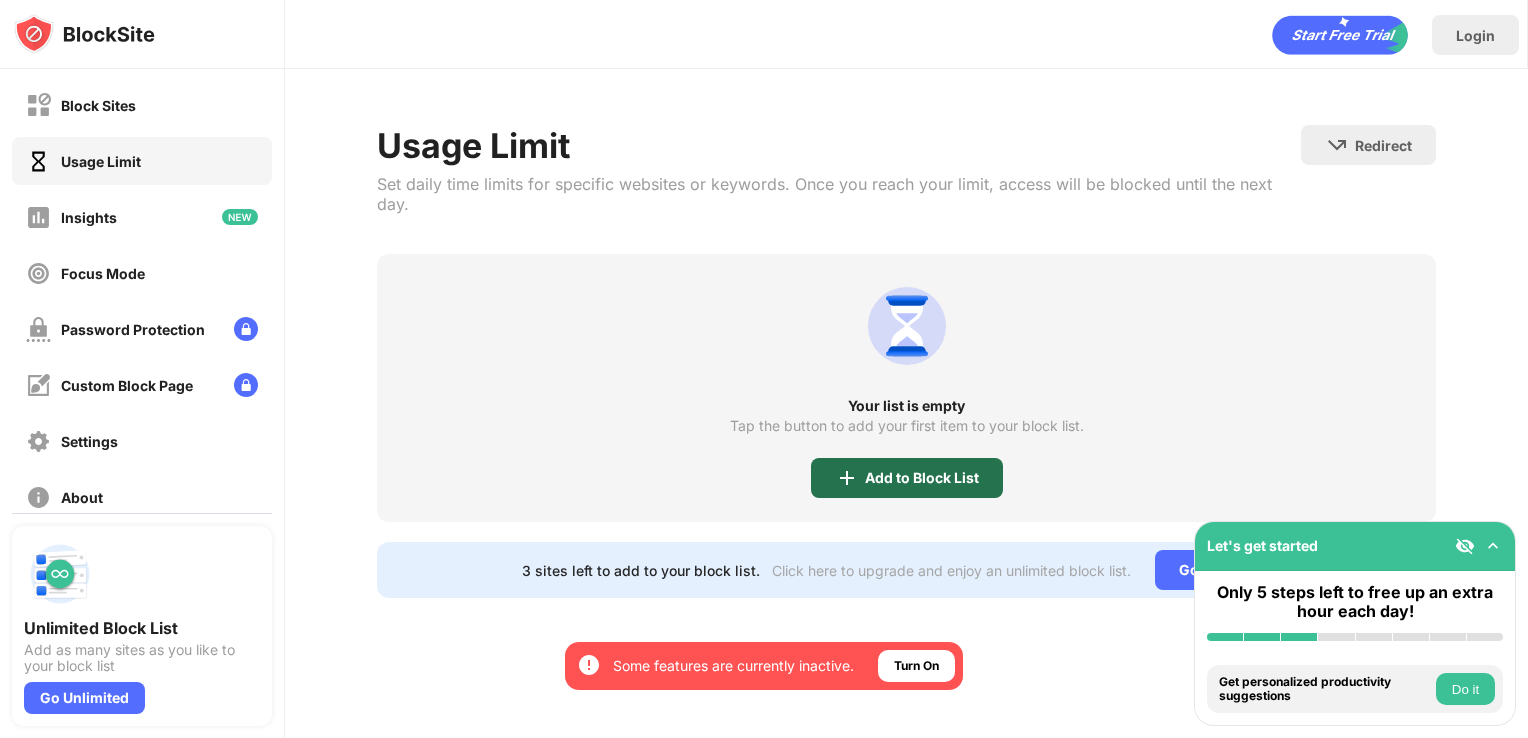 click on "Add to Block List" at bounding box center (907, 478) 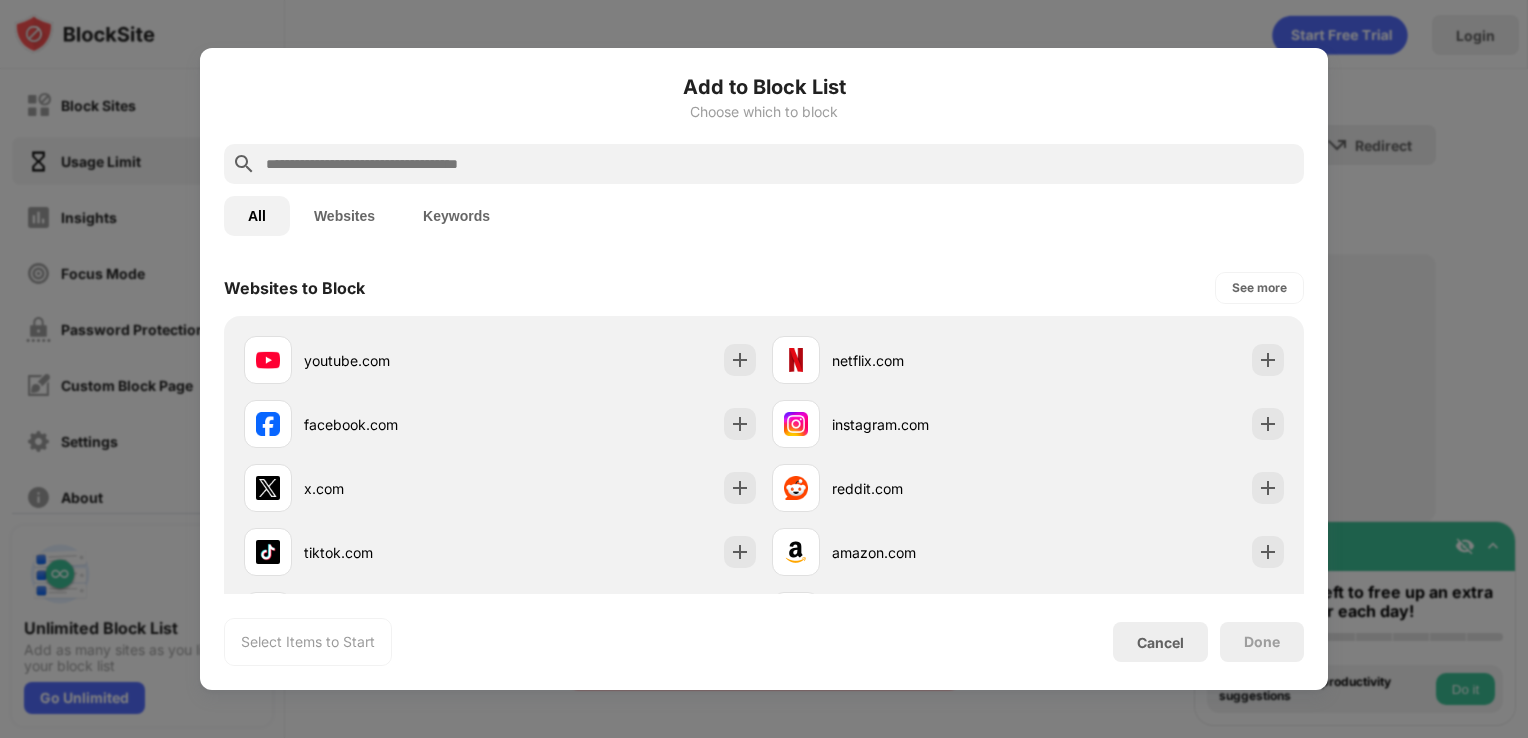 click at bounding box center (780, 164) 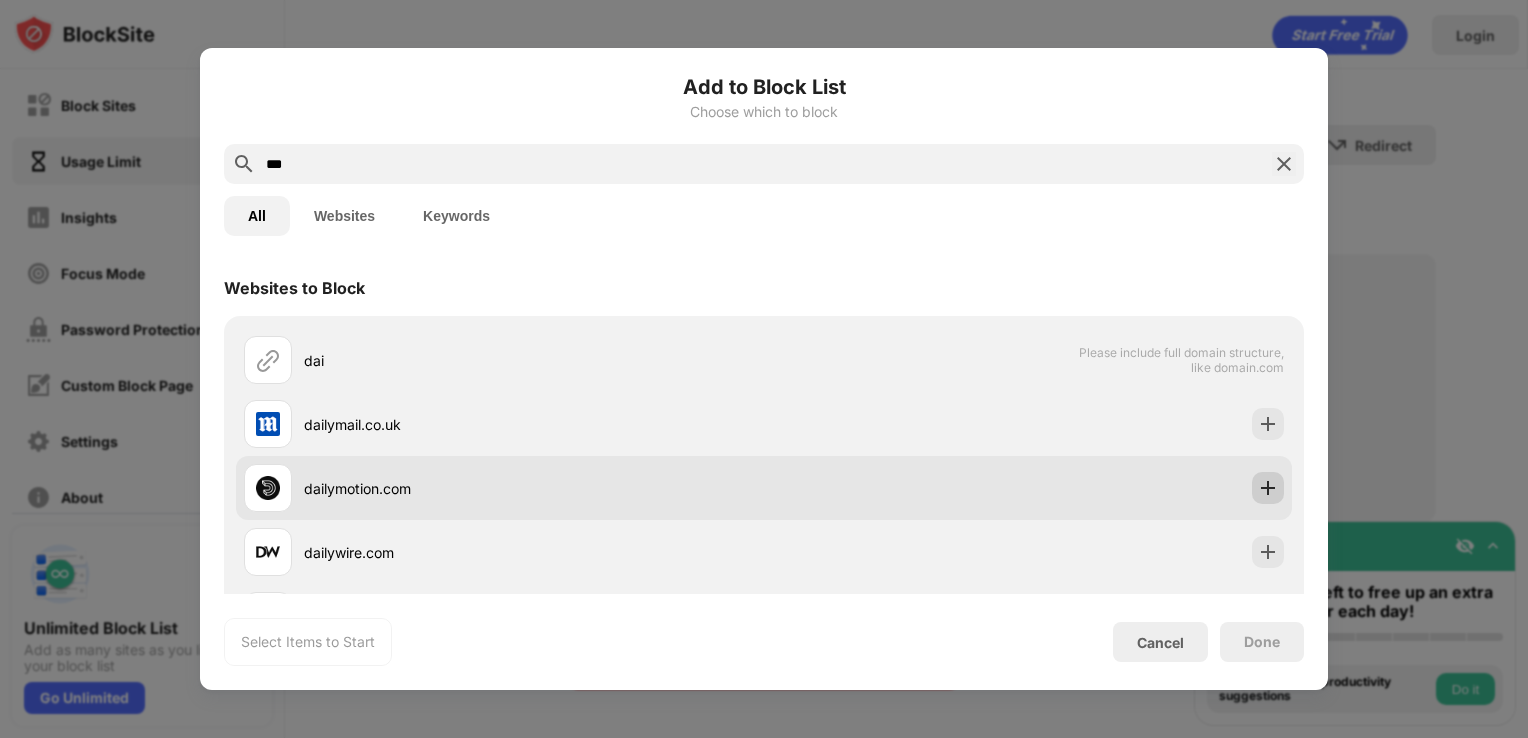 type on "***" 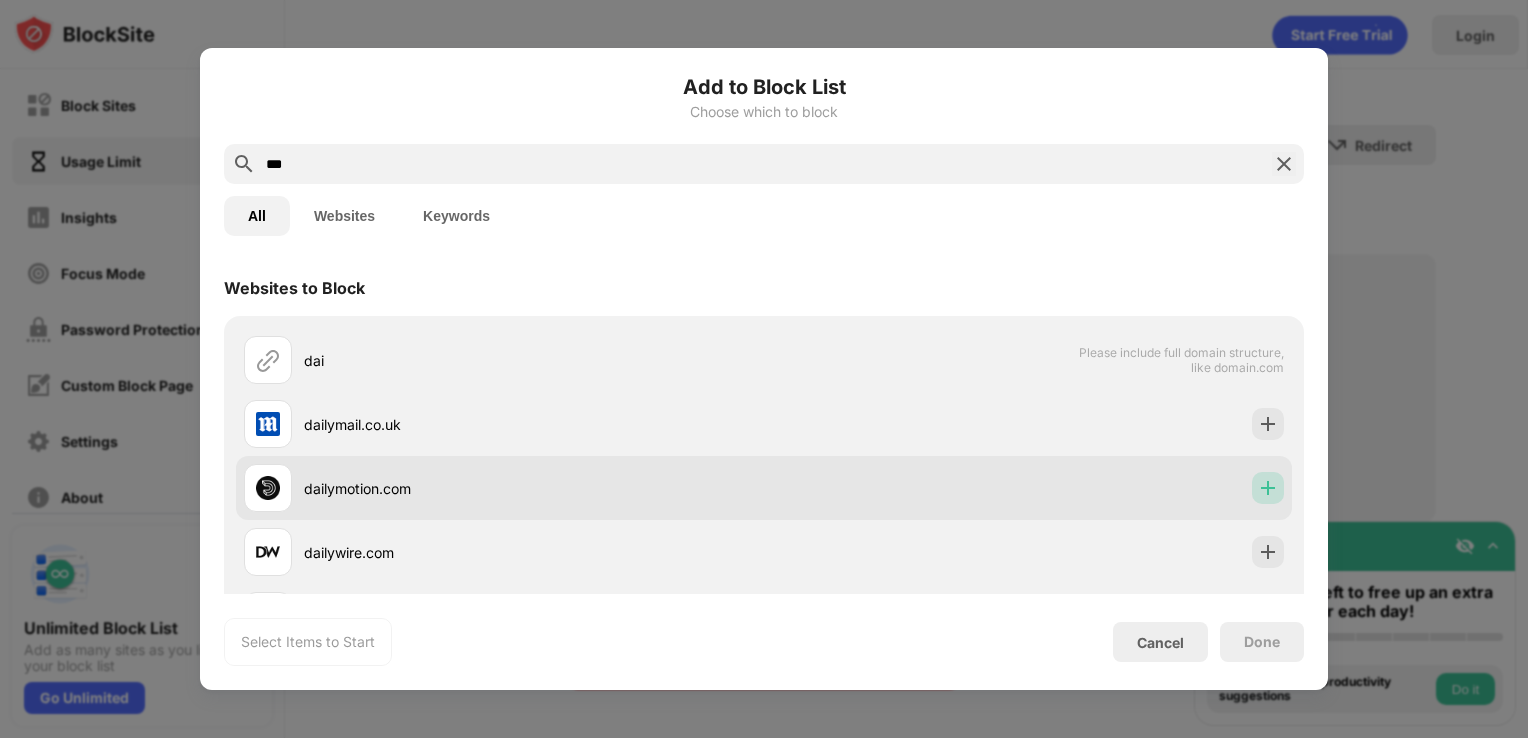 click at bounding box center (1268, 488) 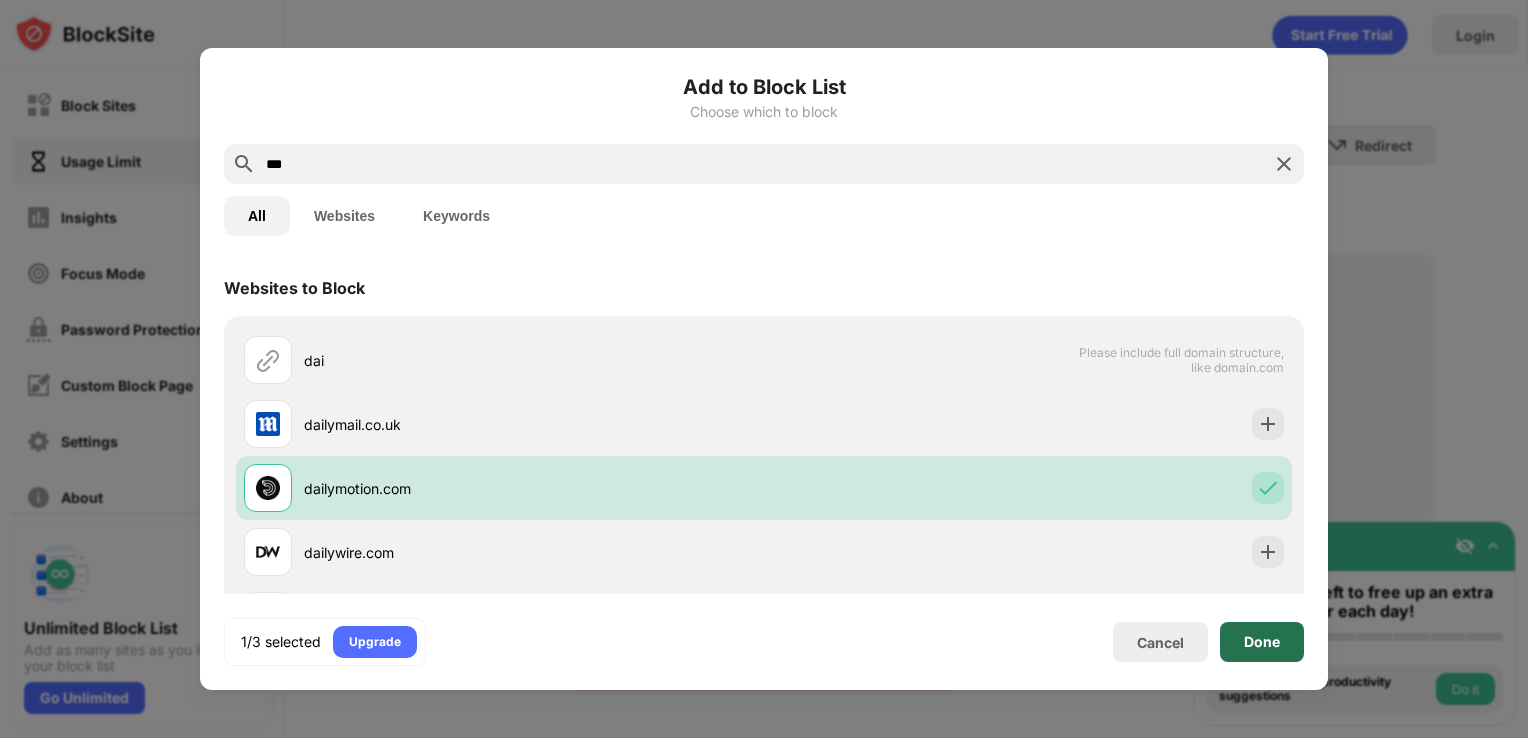 click on "Done" at bounding box center [1262, 642] 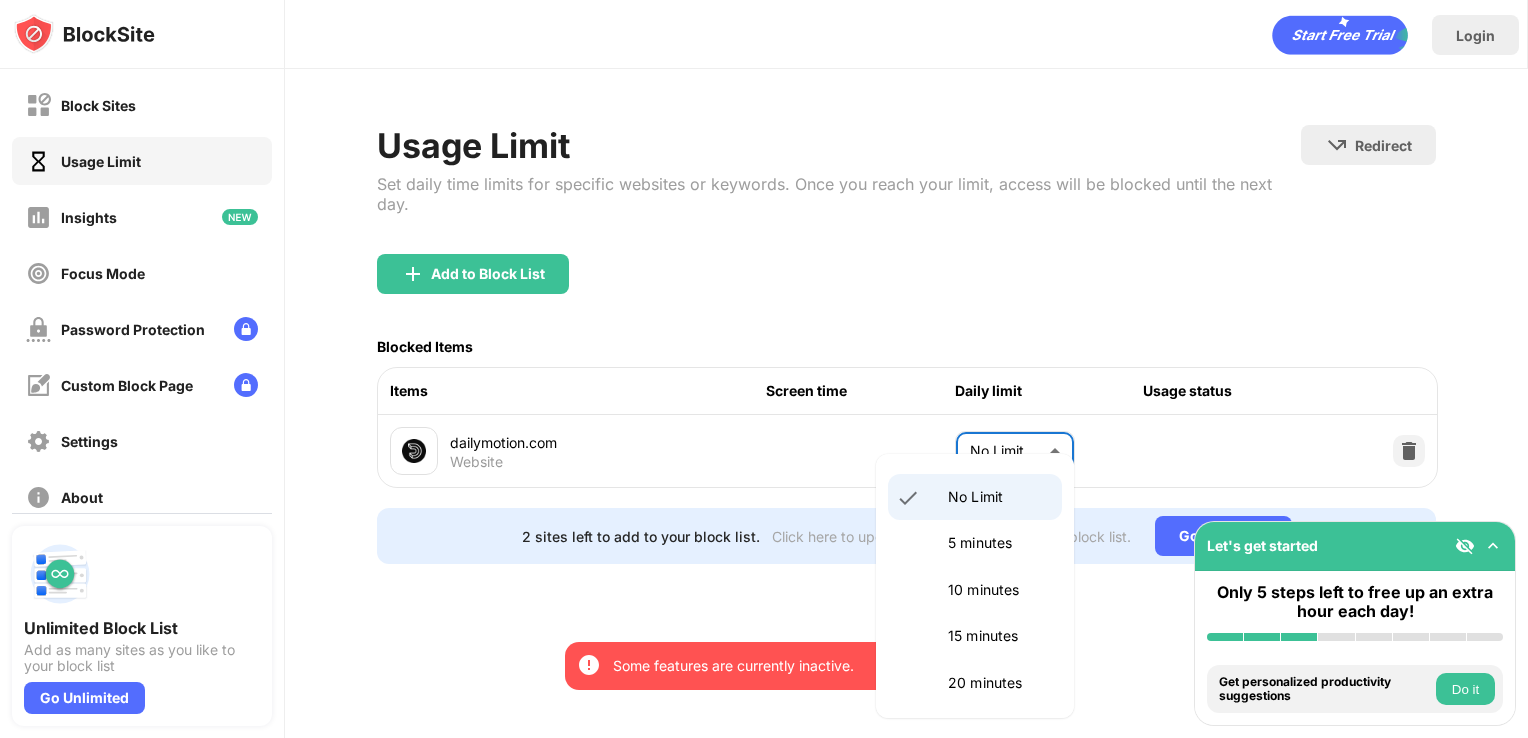 click on "By opting in, you ensure access to all the features and benefits that rely on these technologies. Some features are currently inactive. Turn On Block Sites Usage Limit Insights Focus Mode Password Protection Custom Block Page Settings About Blocking Sync with other devices Disabled Unlimited Block List Add as many sites as you like to your block list Go Unlimited Let's get started Only 5 steps left to free up an extra hour each day! Install BlockSite Enable blocking by category Add at least 1 website to your blocklist Get personalized productivity suggestions Do it Pin BlockSite to your taskbar Do it Check your productivity insights Do it Try visiting a site from your blocking list Do it Get our mobile app for free Do it Login Usage Limit Set daily time limits for specific websites or keywords. Once you reach your limit, access will be blocked until the next day. Redirect Choose a site to be redirected to when blocking is active Add to Block List Blocked Items Items Screen time Daily limit Usage status ​" at bounding box center (764, 369) 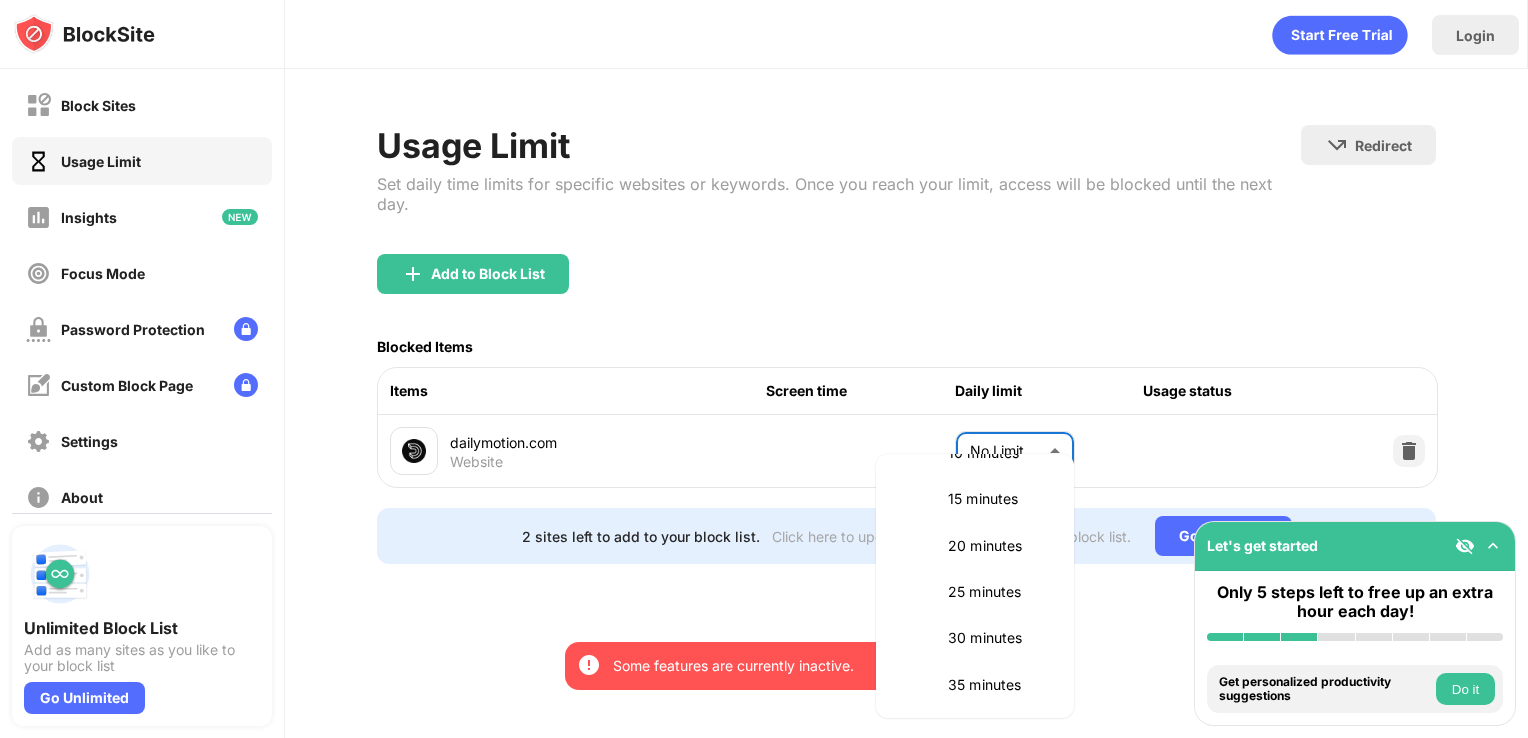 scroll, scrollTop: 0, scrollLeft: 0, axis: both 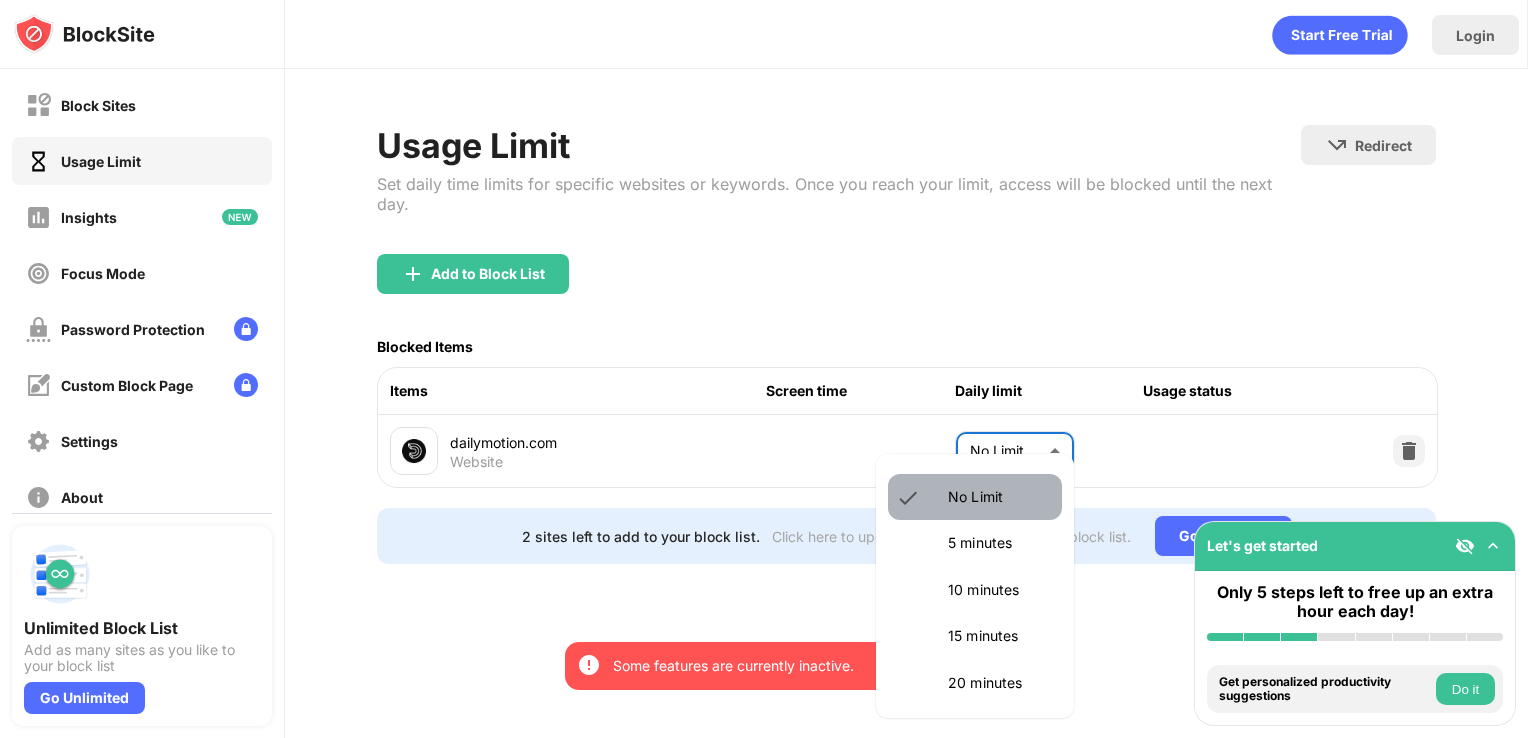 click on "No Limit" at bounding box center (999, 497) 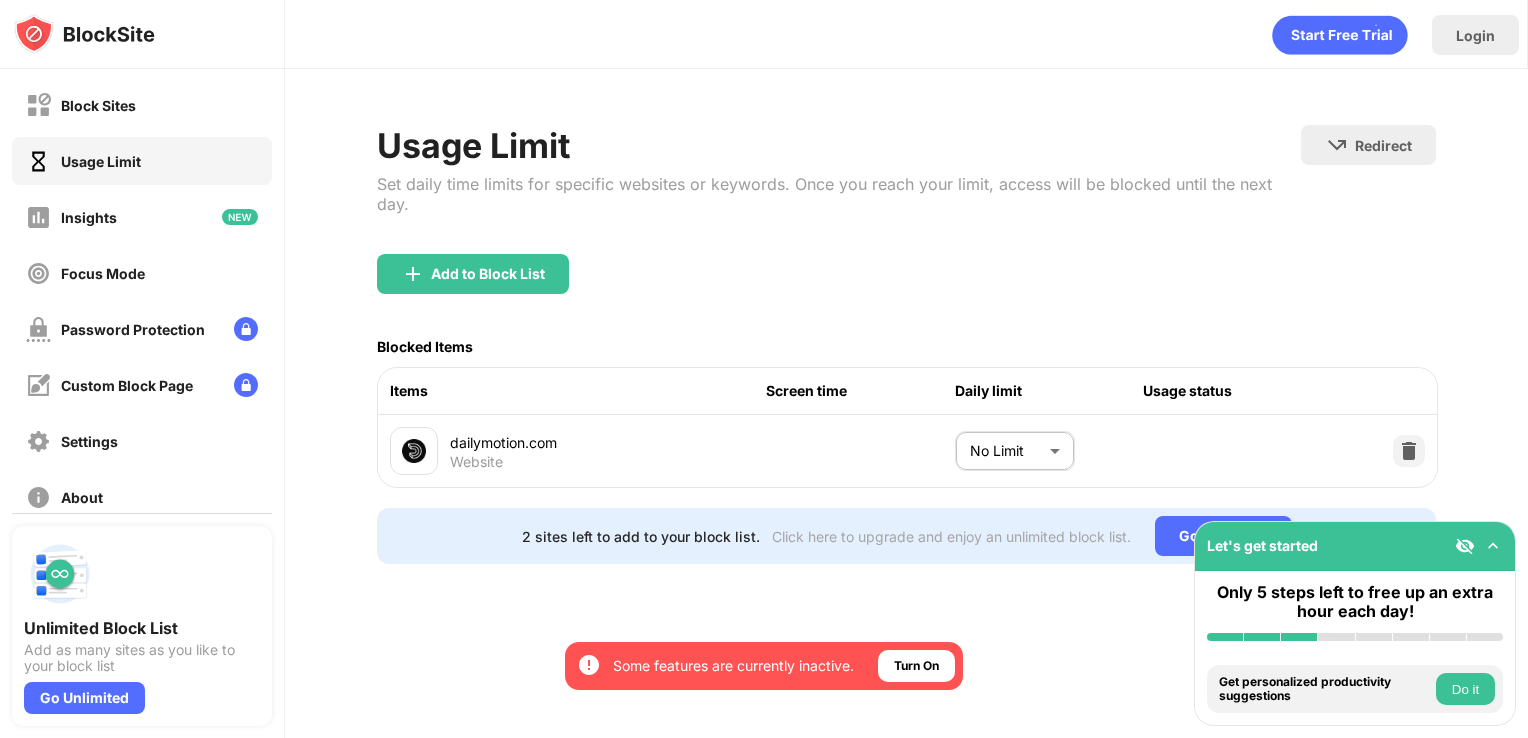 click on "Screen time" at bounding box center [860, 391] 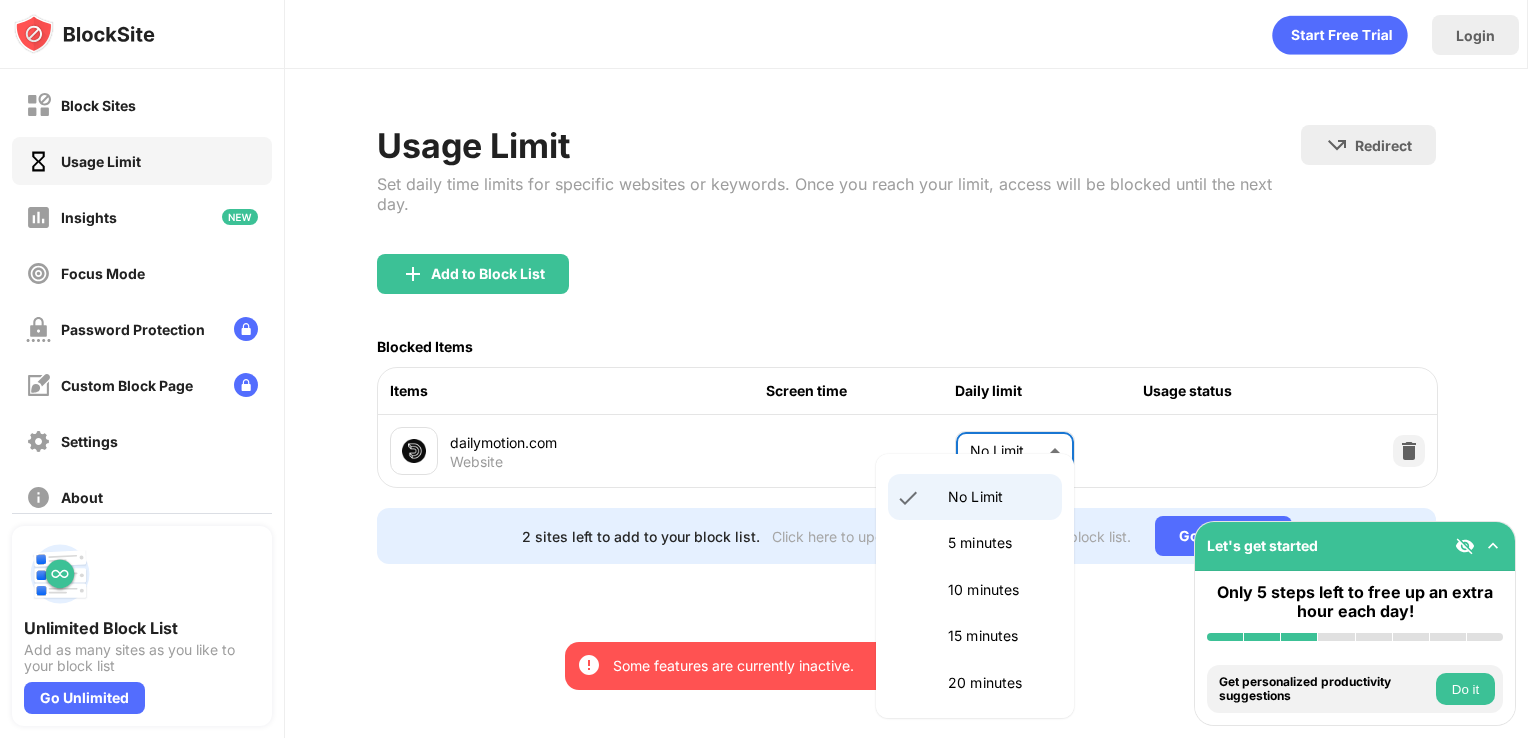 click on "By opting in, you ensure access to all the features and benefits that rely on these technologies. Some features are currently inactive. Turn On Block Sites Usage Limit Insights Focus Mode Password Protection Custom Block Page Settings About Blocking Sync with other devices Disabled Unlimited Block List Add as many sites as you like to your block list Go Unlimited Let's get started Only 5 steps left to free up an extra hour each day! Install BlockSite Enable blocking by category Add at least 1 website to your blocklist Get personalized productivity suggestions Do it Pin BlockSite to your taskbar Do it Check your productivity insights Do it Try visiting a site from your blocking list Do it Get our mobile app for free Do it Login Usage Limit Set daily time limits for specific websites or keywords. Once you reach your limit, access will be blocked until the next day. Redirect Choose a site to be redirected to when blocking is active Add to Block List Blocked Items Items Screen time Daily limit Usage status ​" at bounding box center [764, 369] 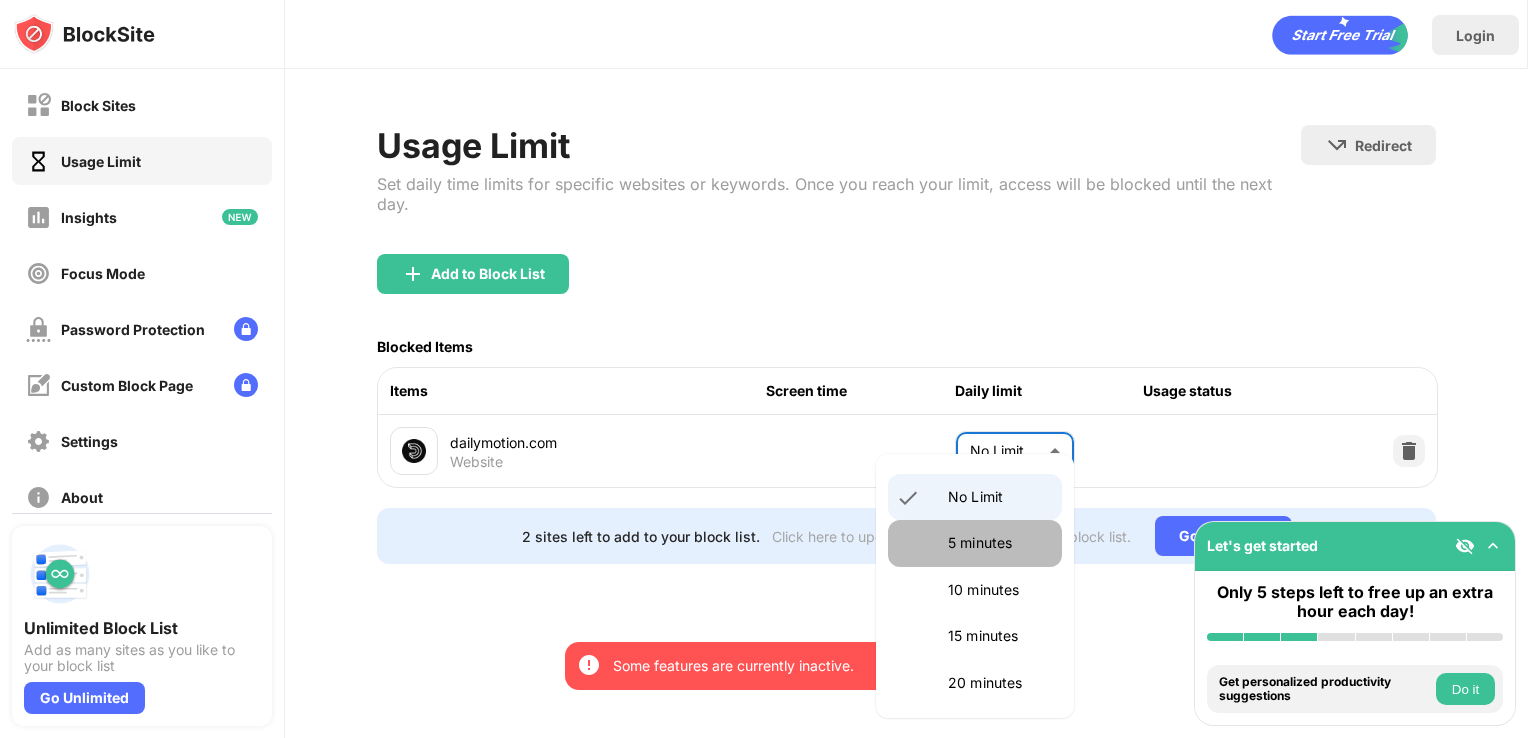 click on "5 minutes" at bounding box center [999, 543] 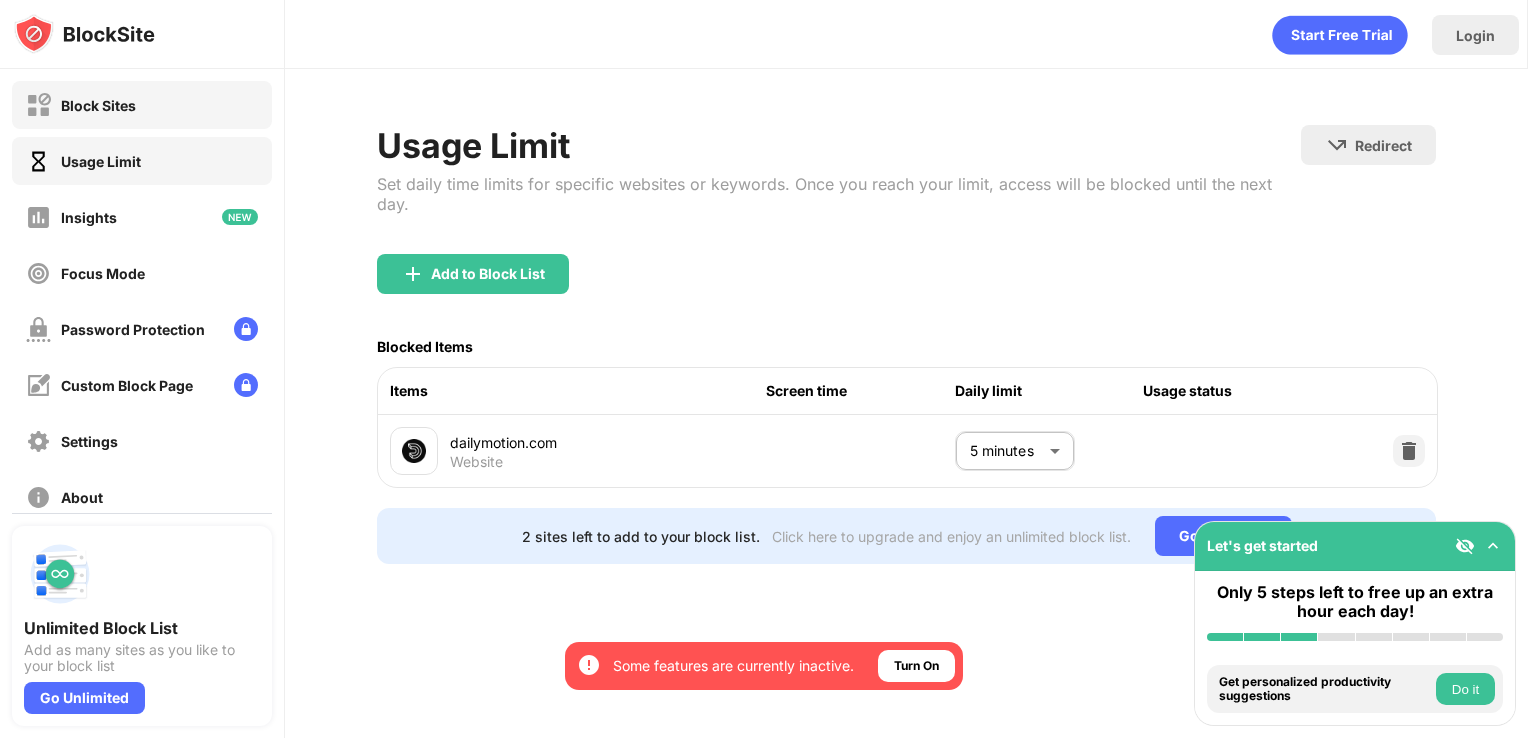 click on "Block Sites" at bounding box center [142, 105] 